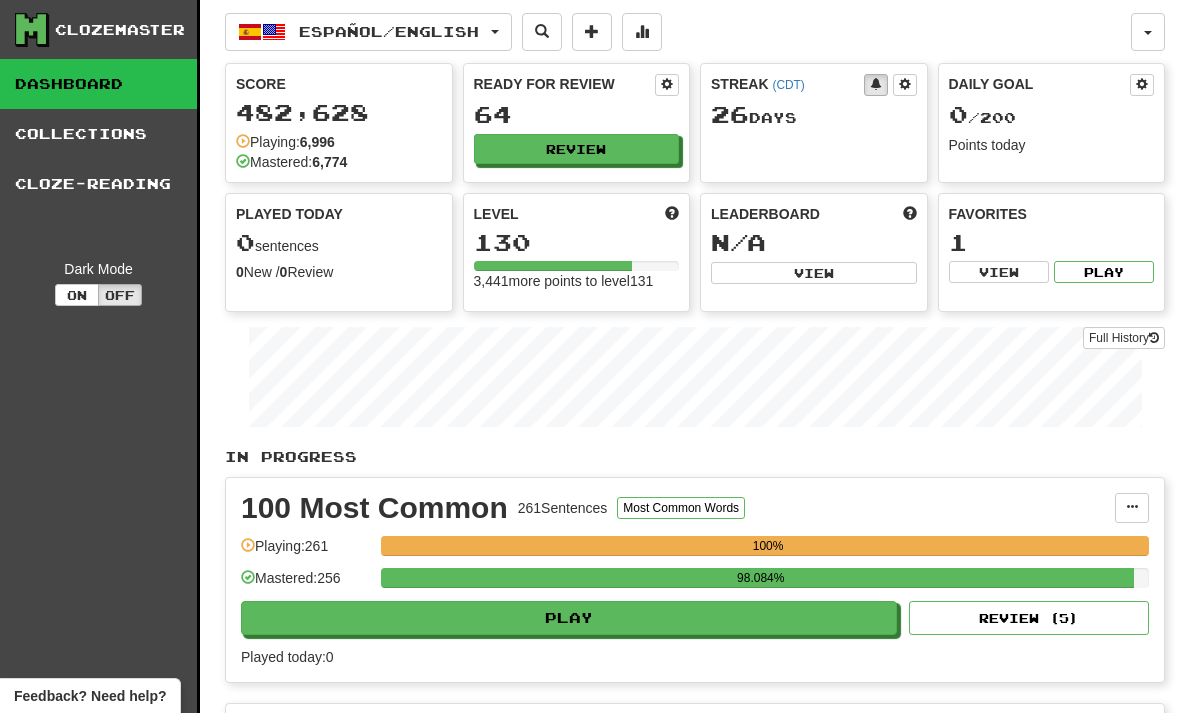 scroll, scrollTop: 0, scrollLeft: 0, axis: both 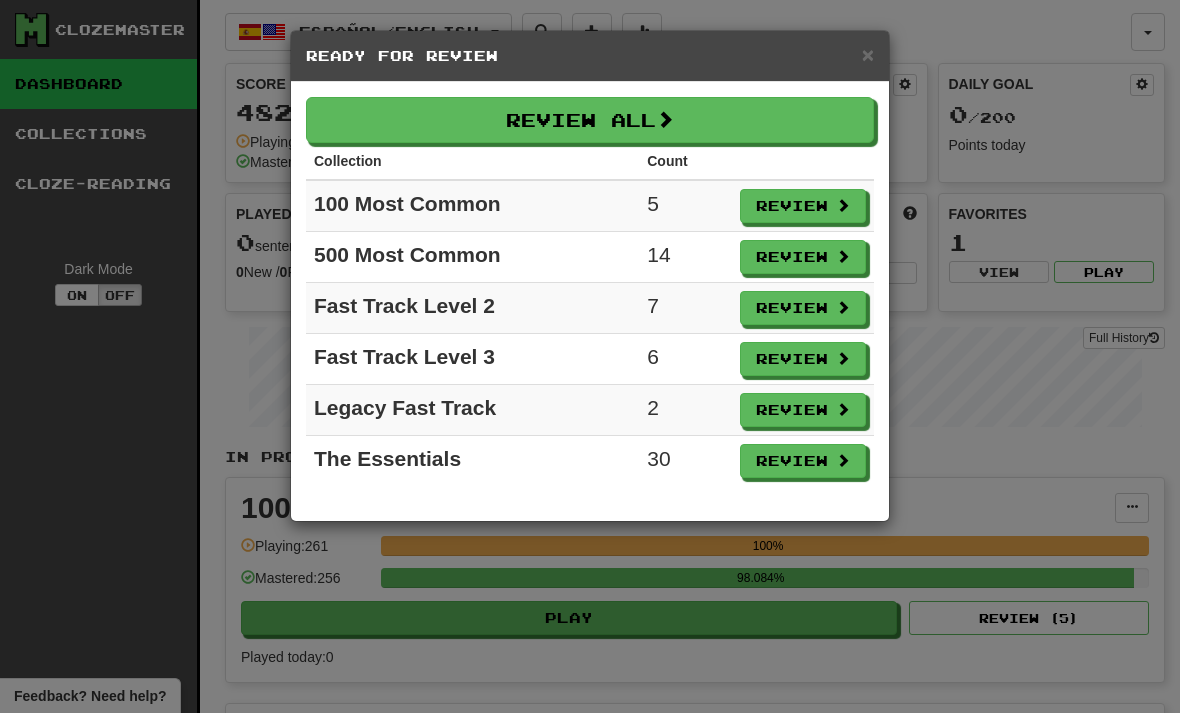 click on "Review All" at bounding box center (590, 120) 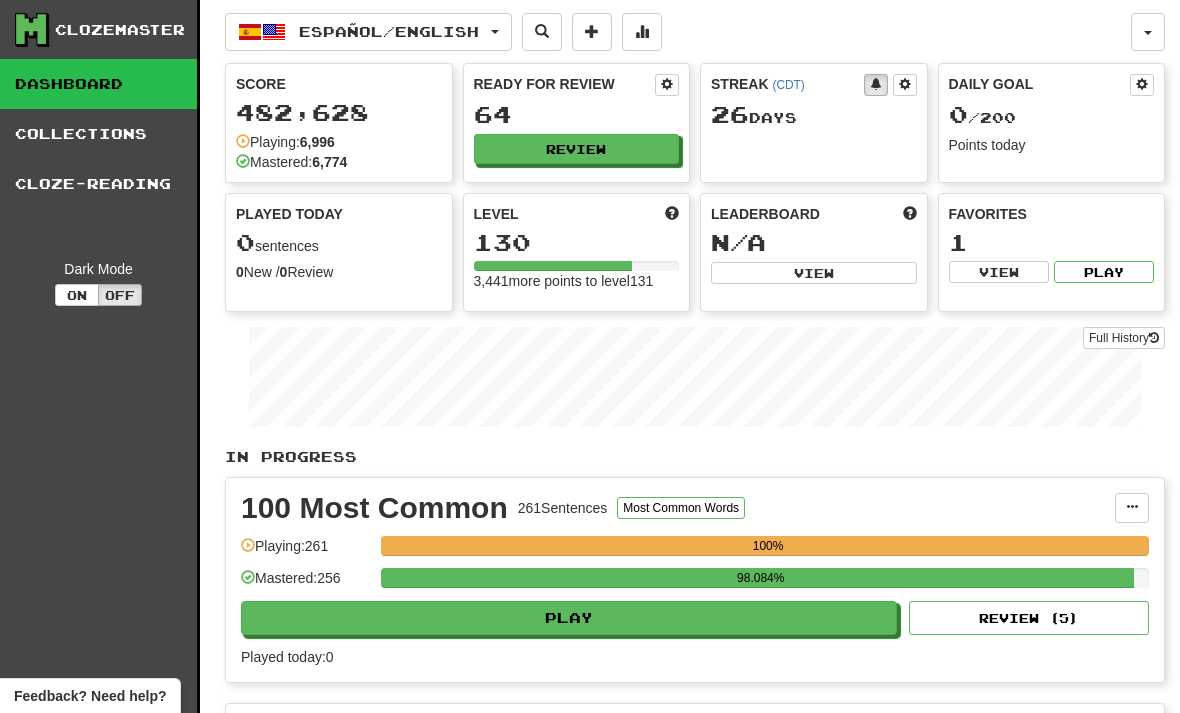 select on "**" 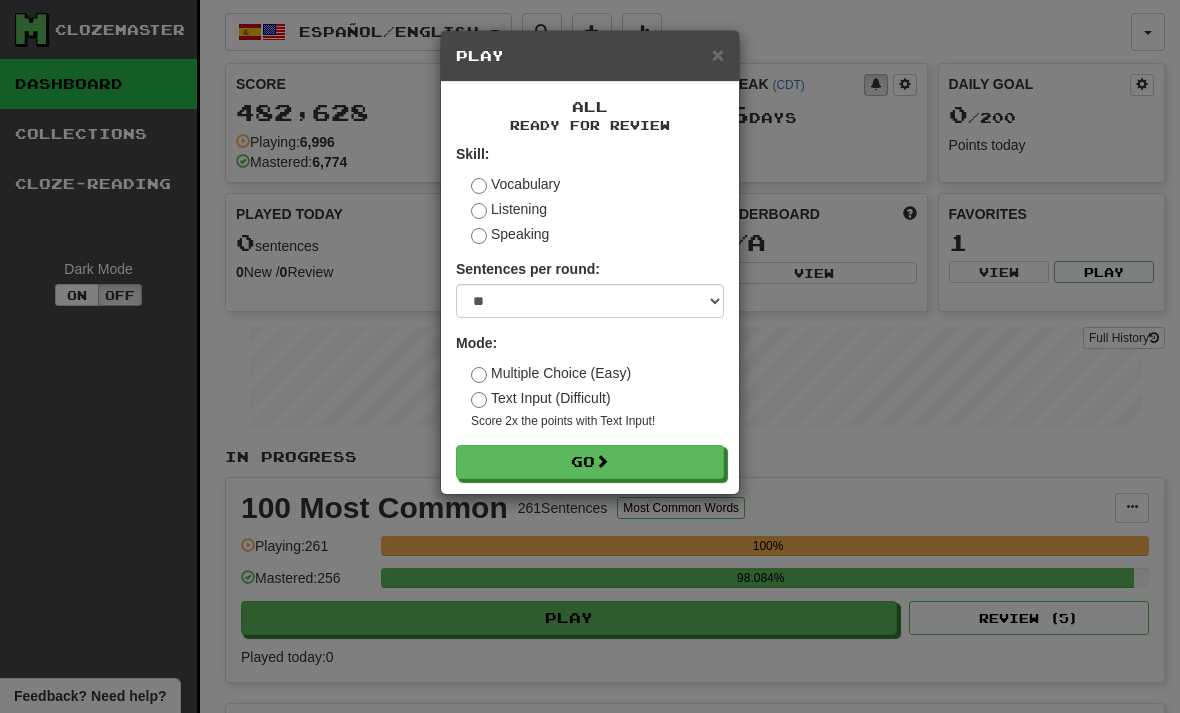 click on "Go" at bounding box center [590, 462] 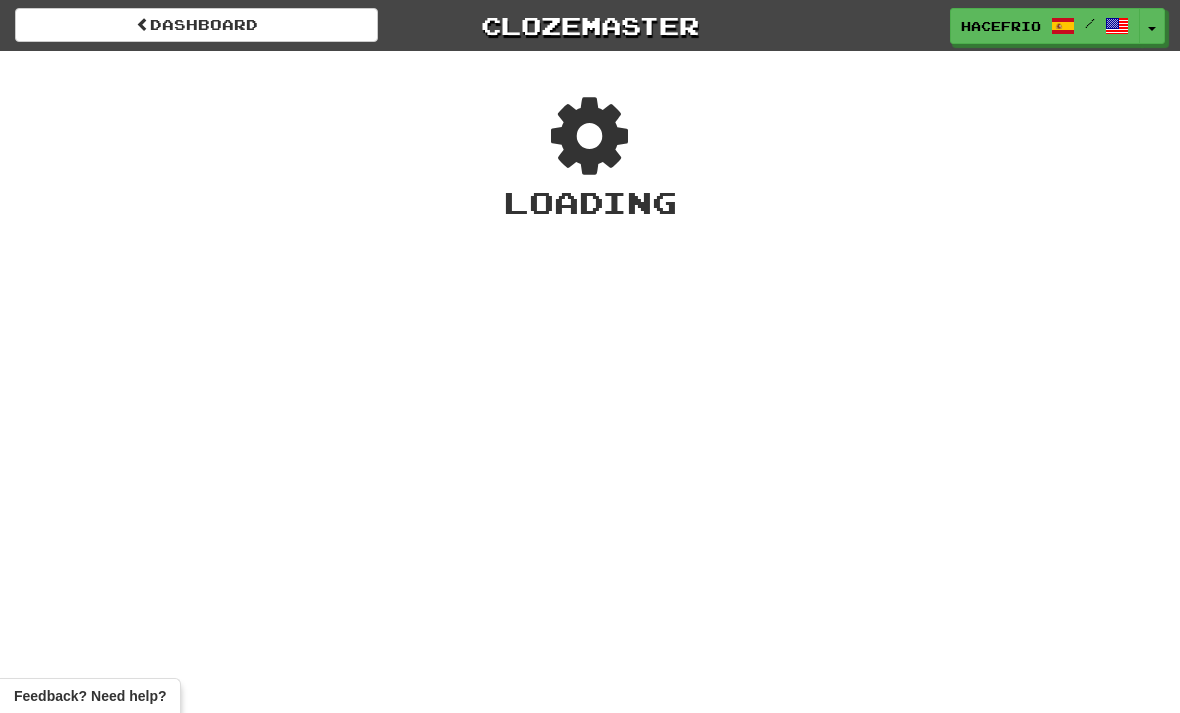 scroll, scrollTop: 0, scrollLeft: 0, axis: both 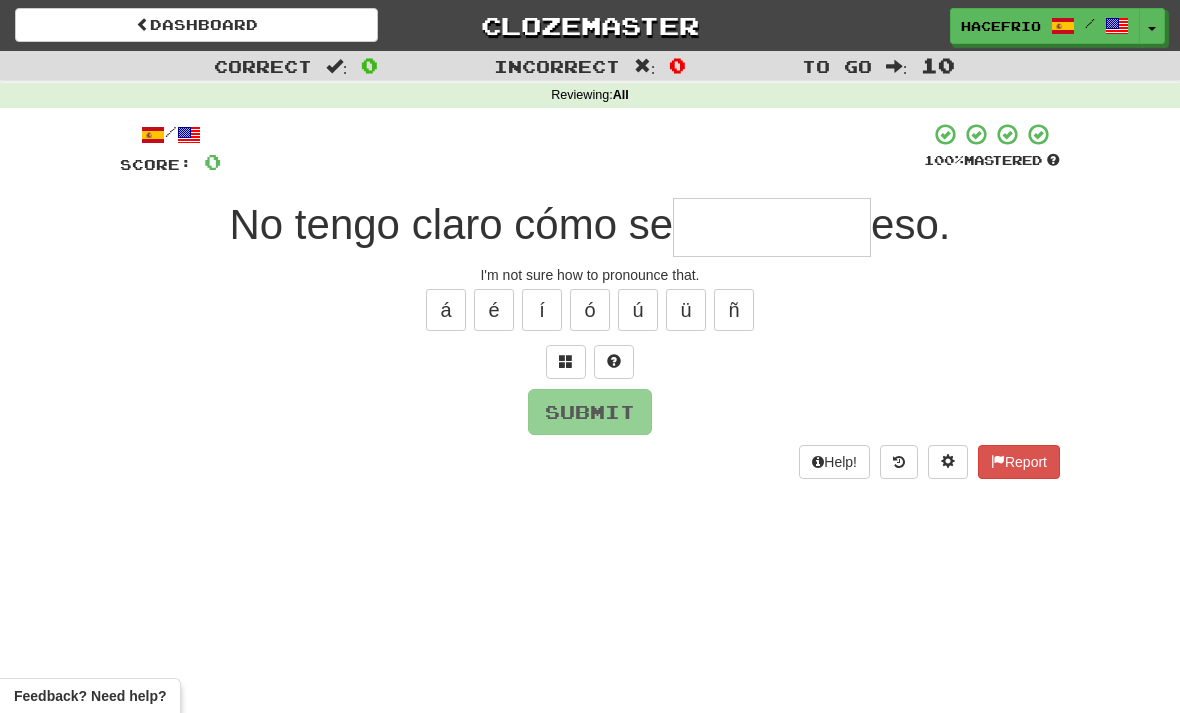 click at bounding box center [566, 361] 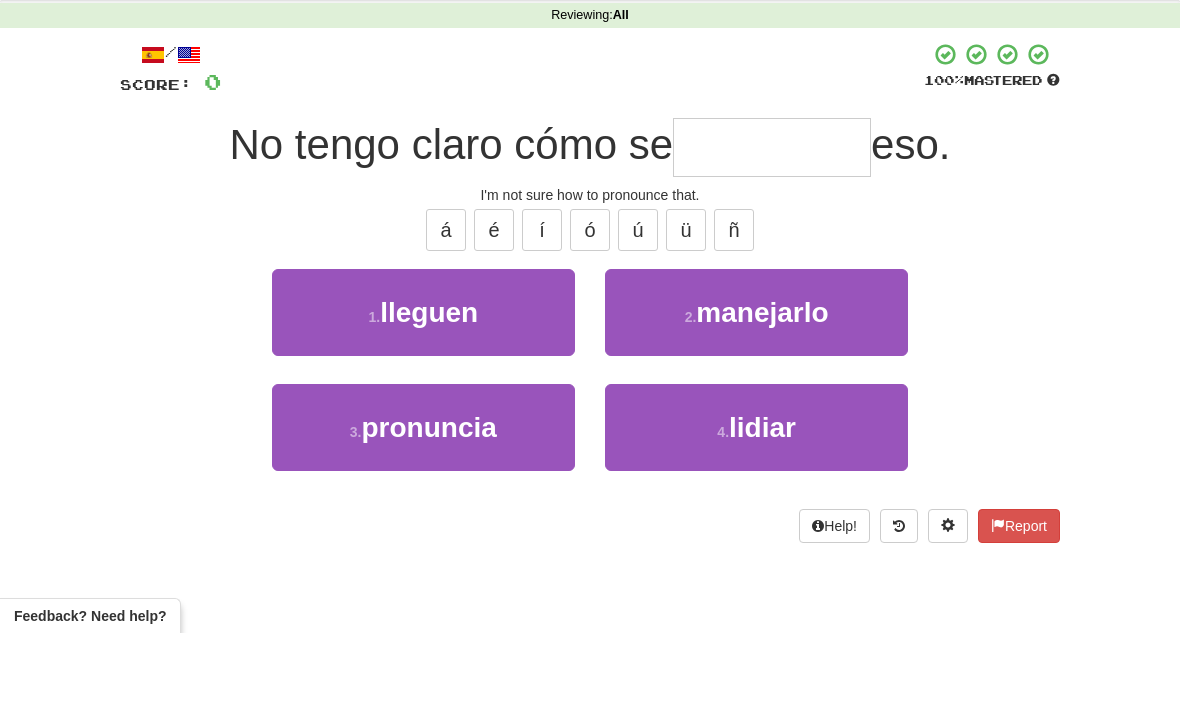 click on "á é í ó ú ü ñ" at bounding box center [590, 310] 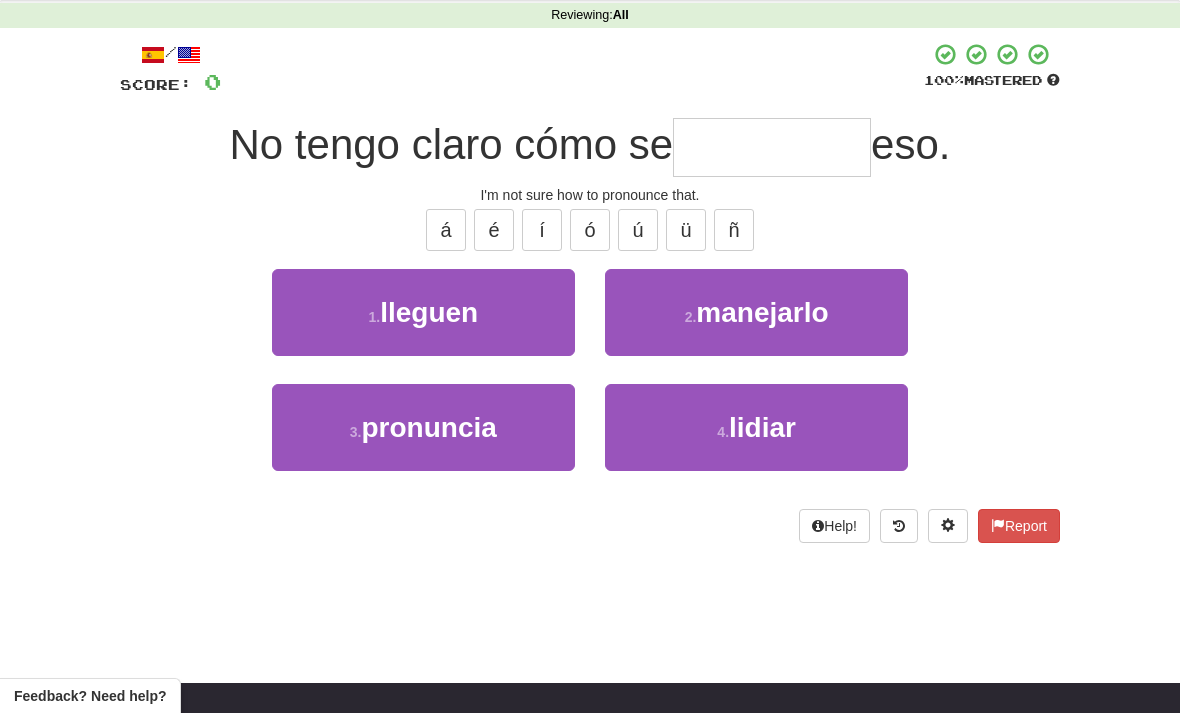 click on "pronuncia" at bounding box center [428, 427] 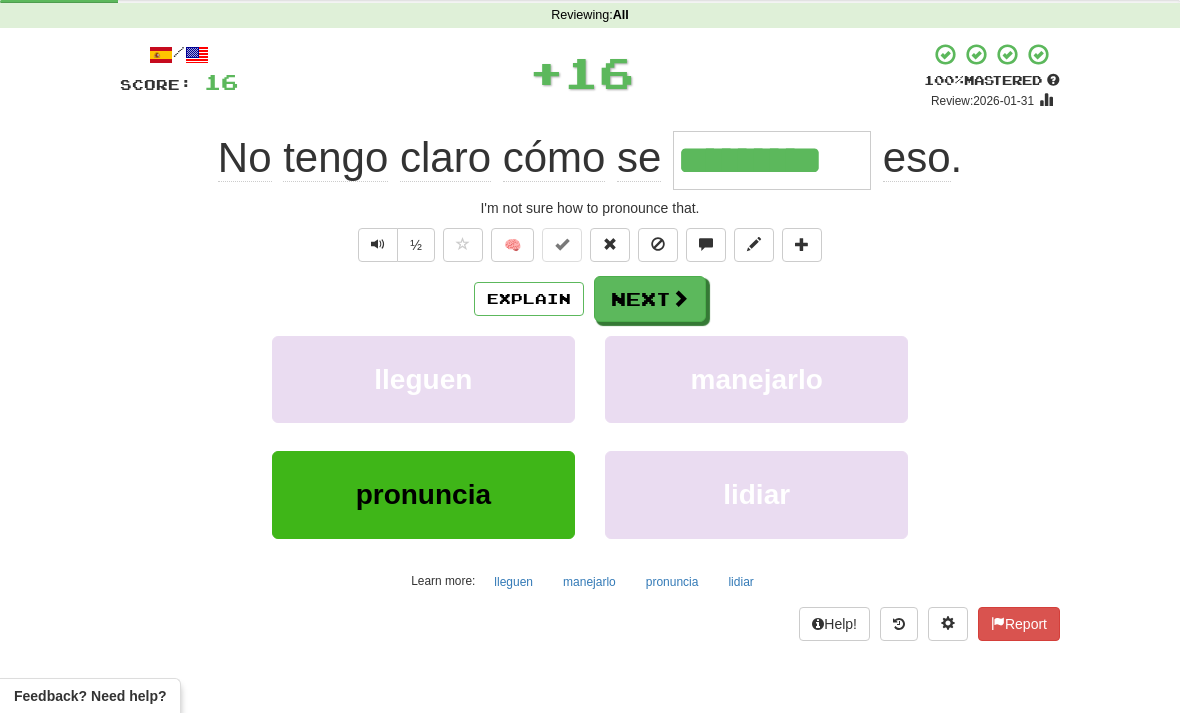 click at bounding box center [680, 298] 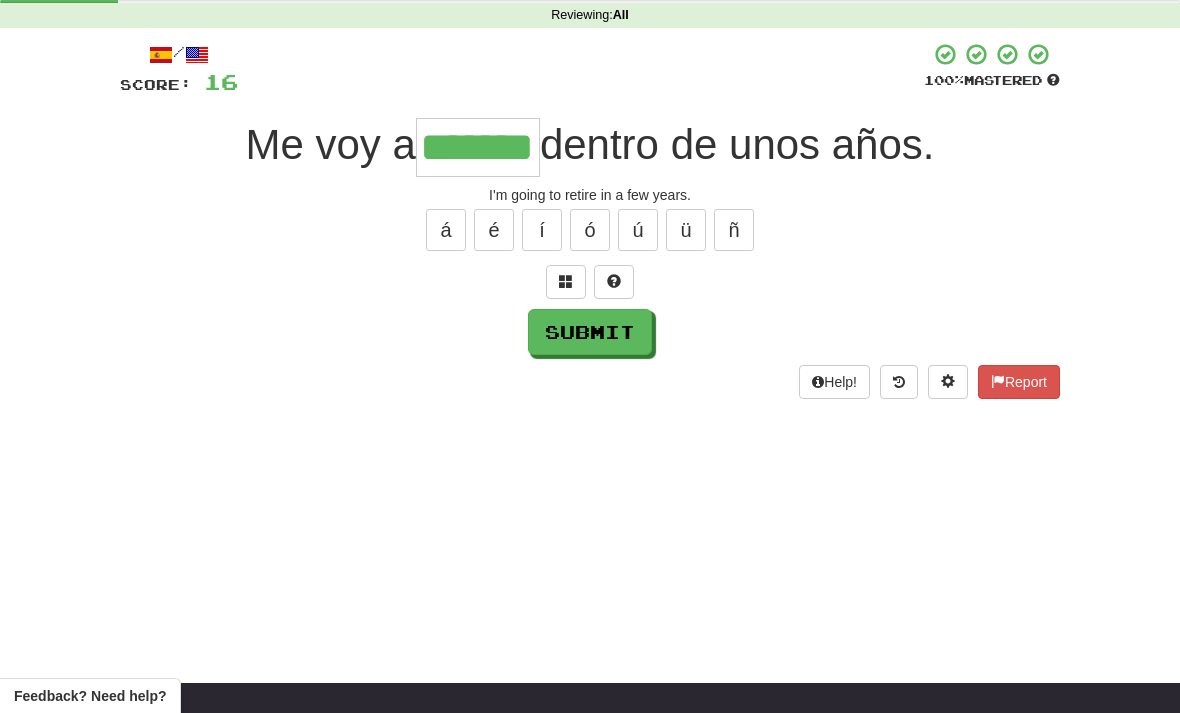 type on "*******" 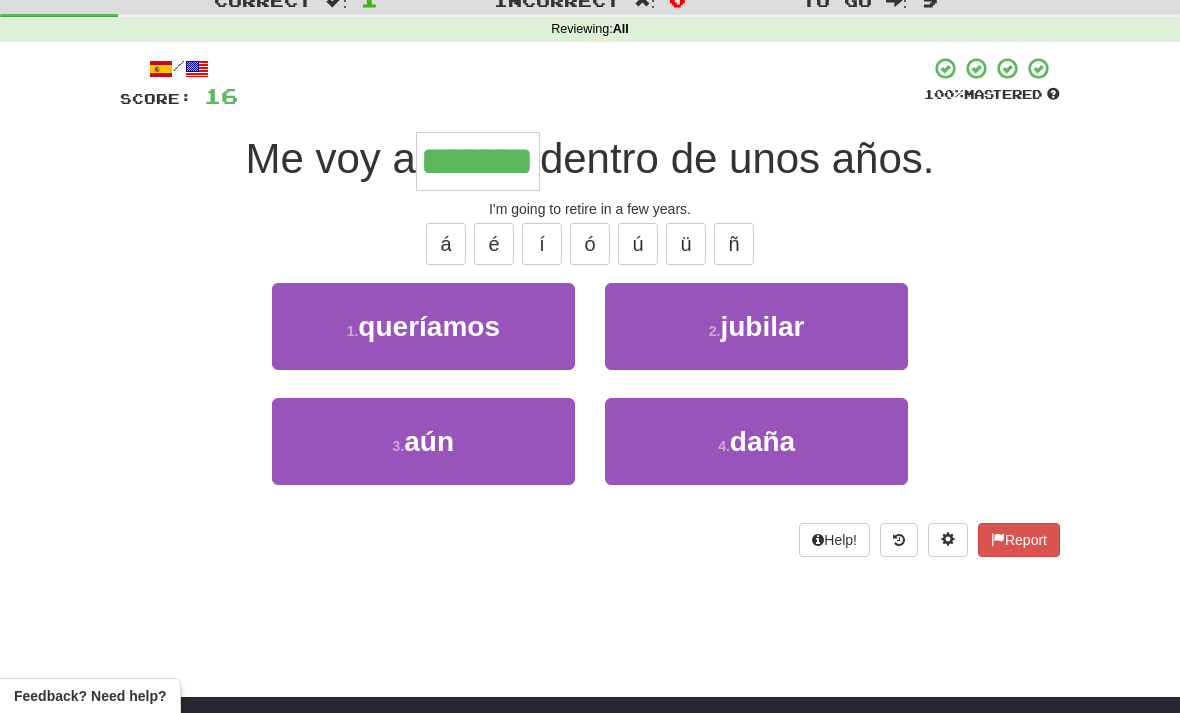 scroll, scrollTop: 65, scrollLeft: 0, axis: vertical 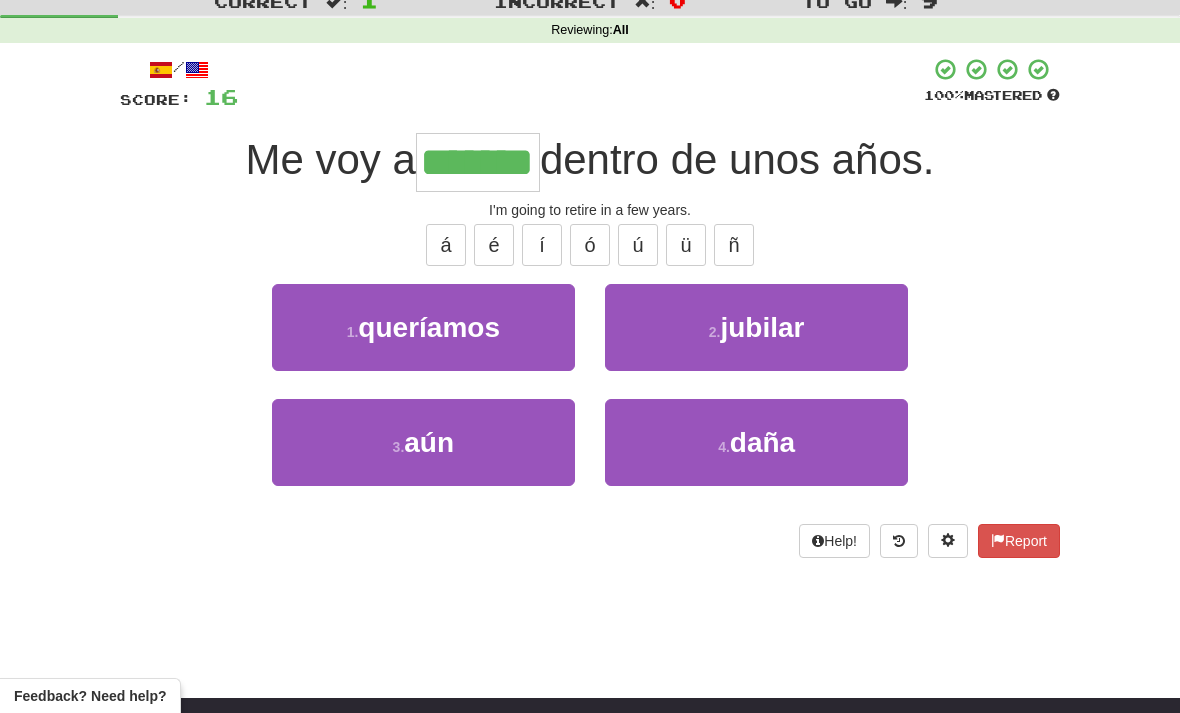 click on "2 .  jubilar" at bounding box center [756, 327] 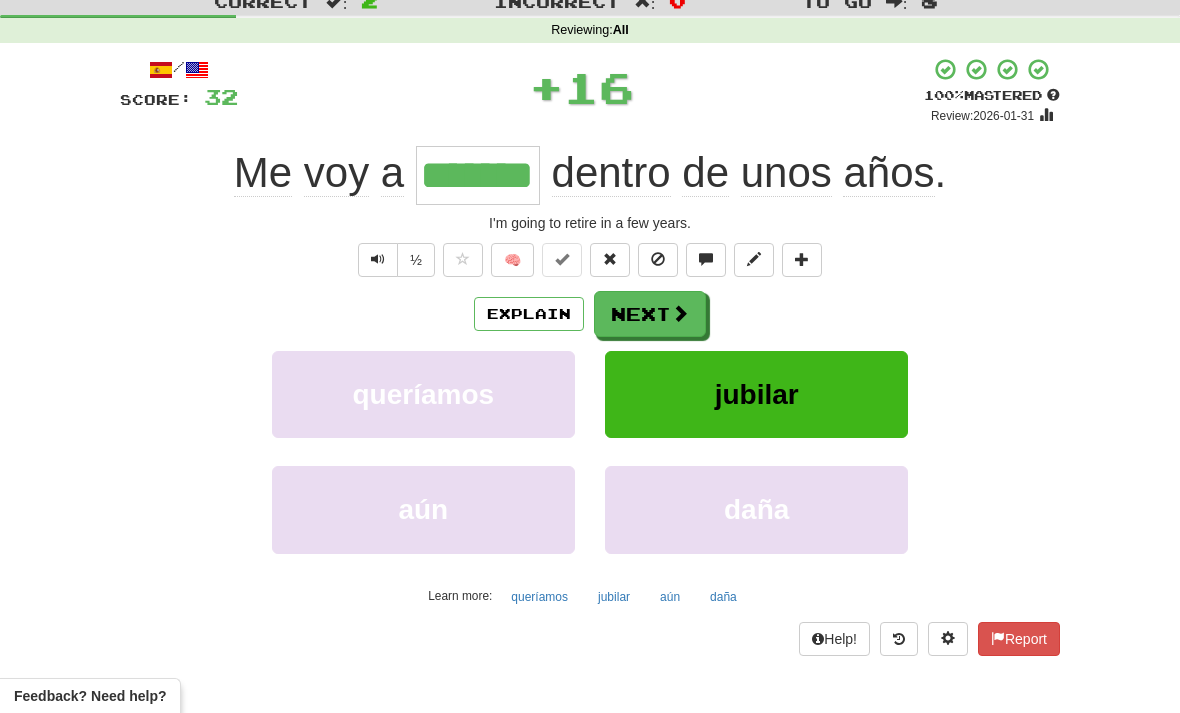scroll, scrollTop: 66, scrollLeft: 0, axis: vertical 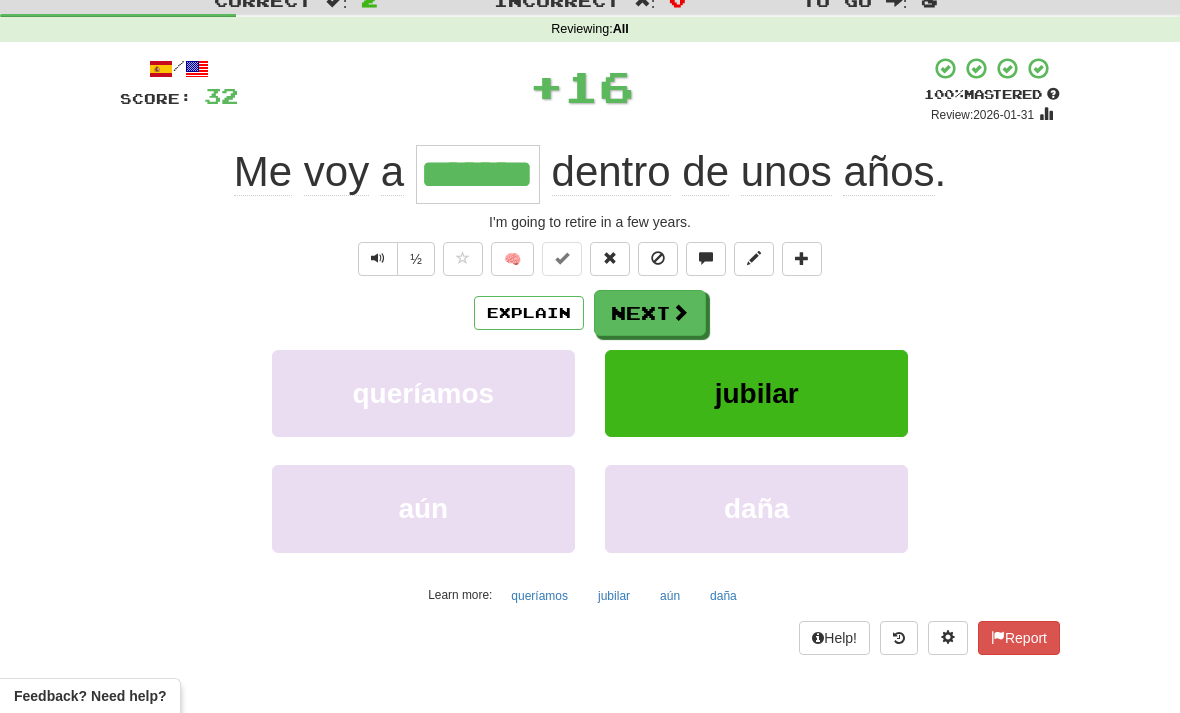 click at bounding box center (680, 312) 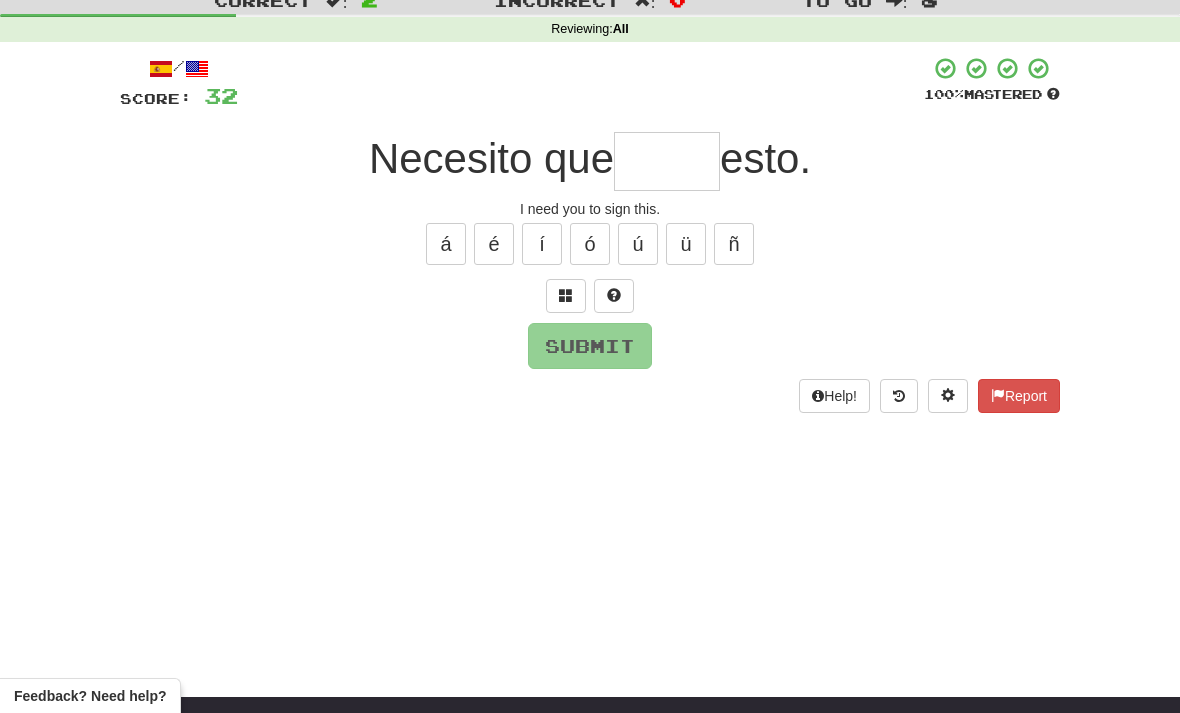 scroll, scrollTop: 65, scrollLeft: 0, axis: vertical 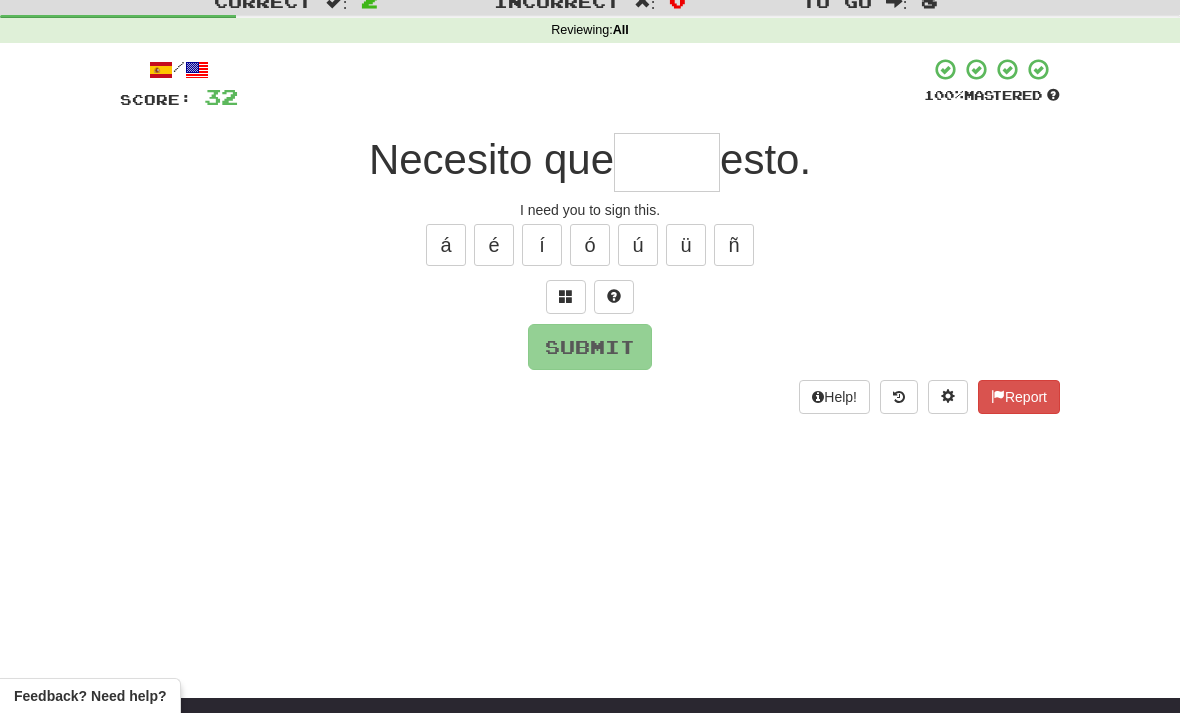 click at bounding box center (566, 297) 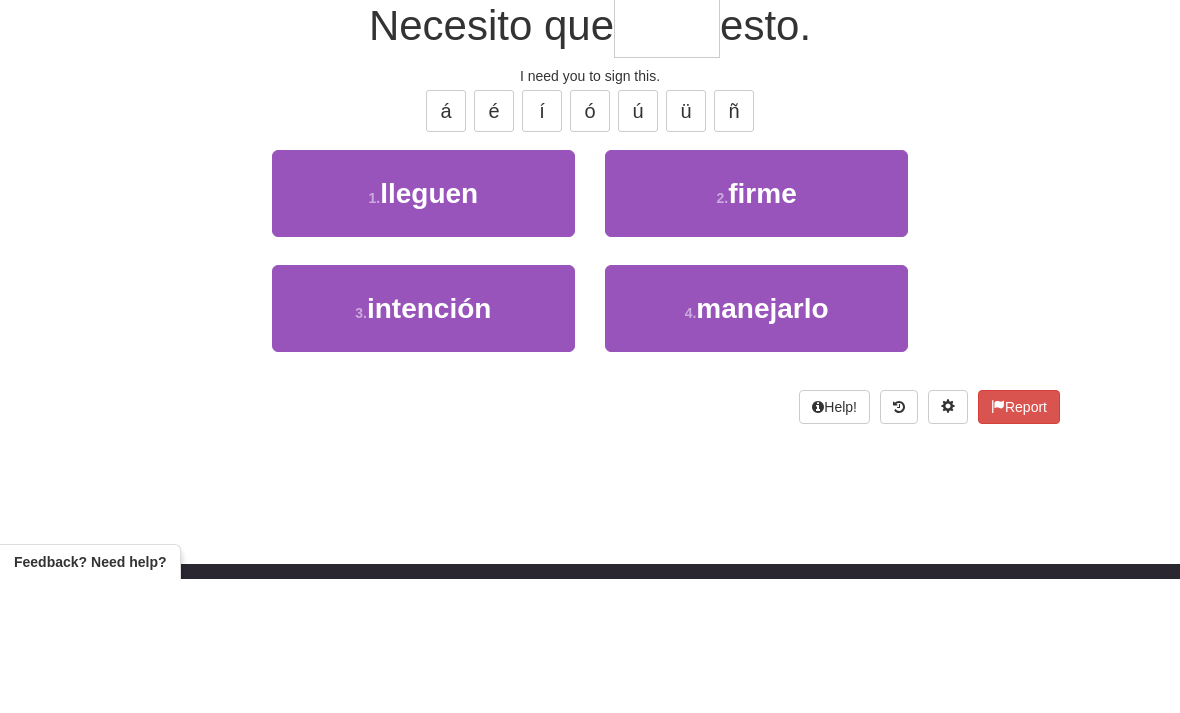 click on "2 .  firme" at bounding box center [756, 327] 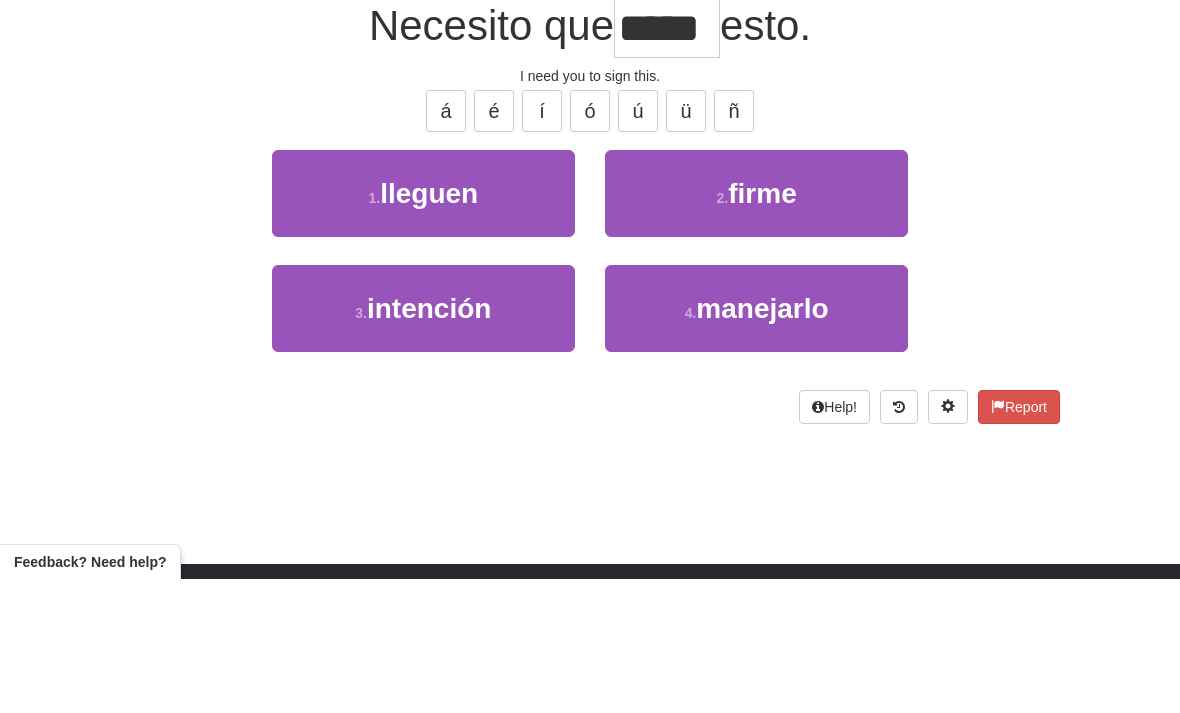 scroll, scrollTop: 200, scrollLeft: 0, axis: vertical 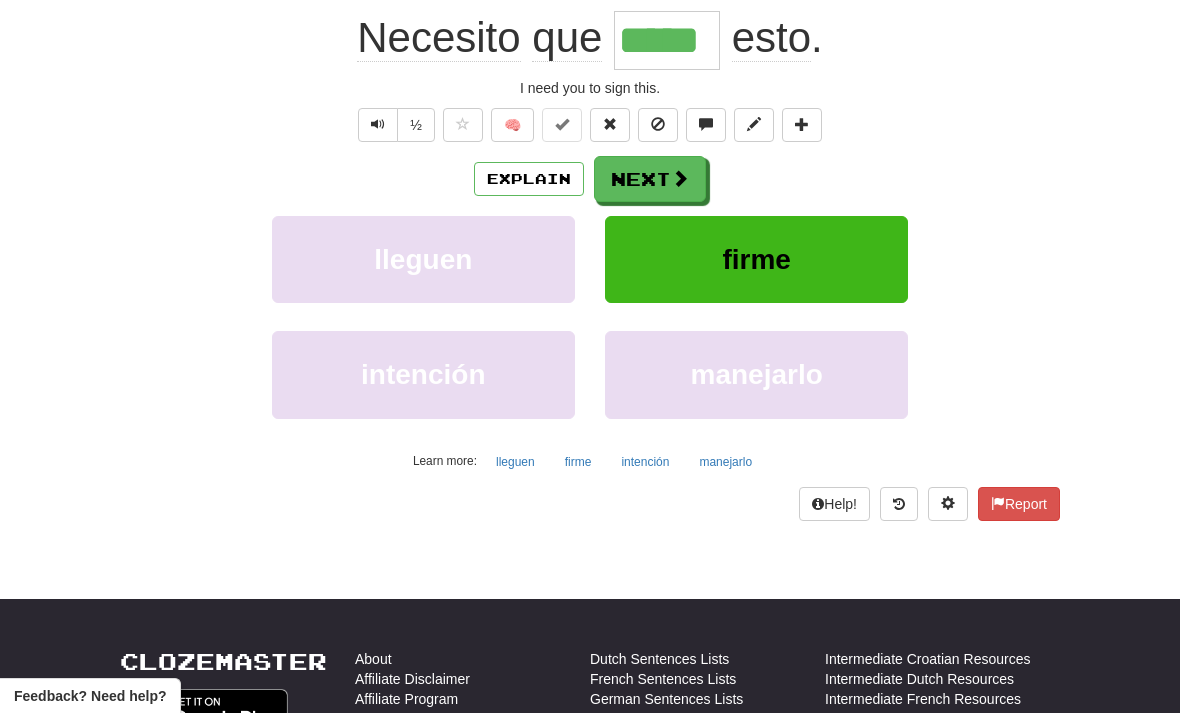 click at bounding box center (680, 178) 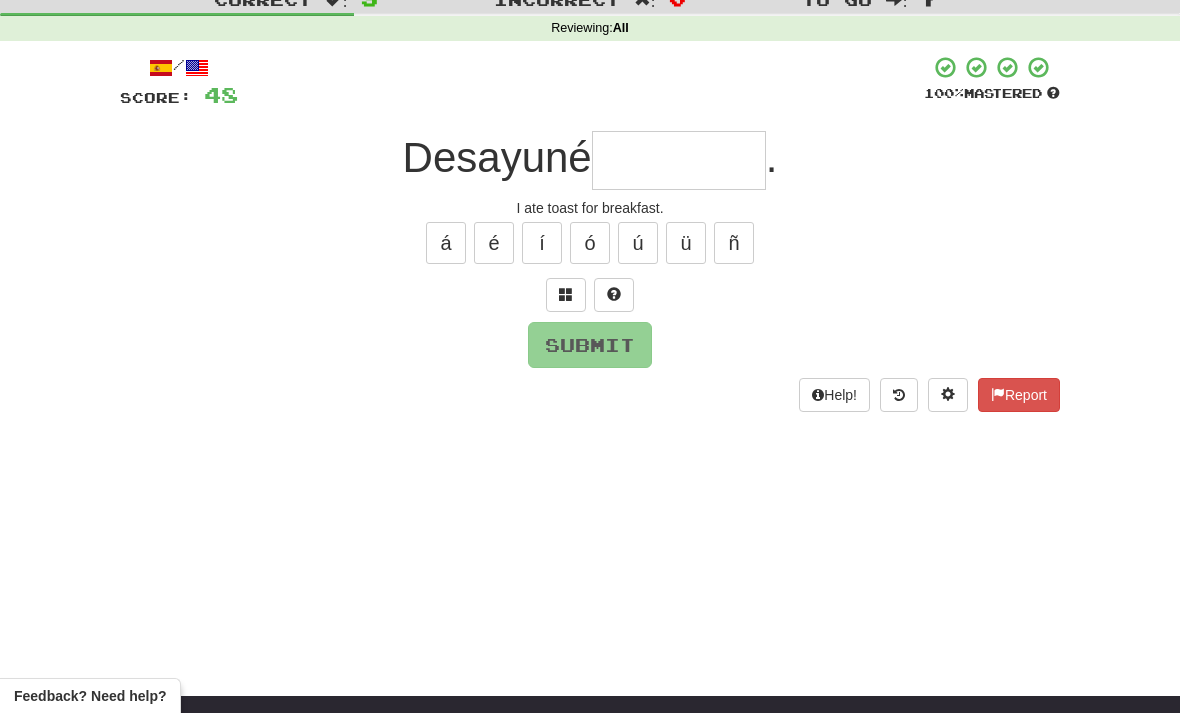 scroll, scrollTop: 63, scrollLeft: 0, axis: vertical 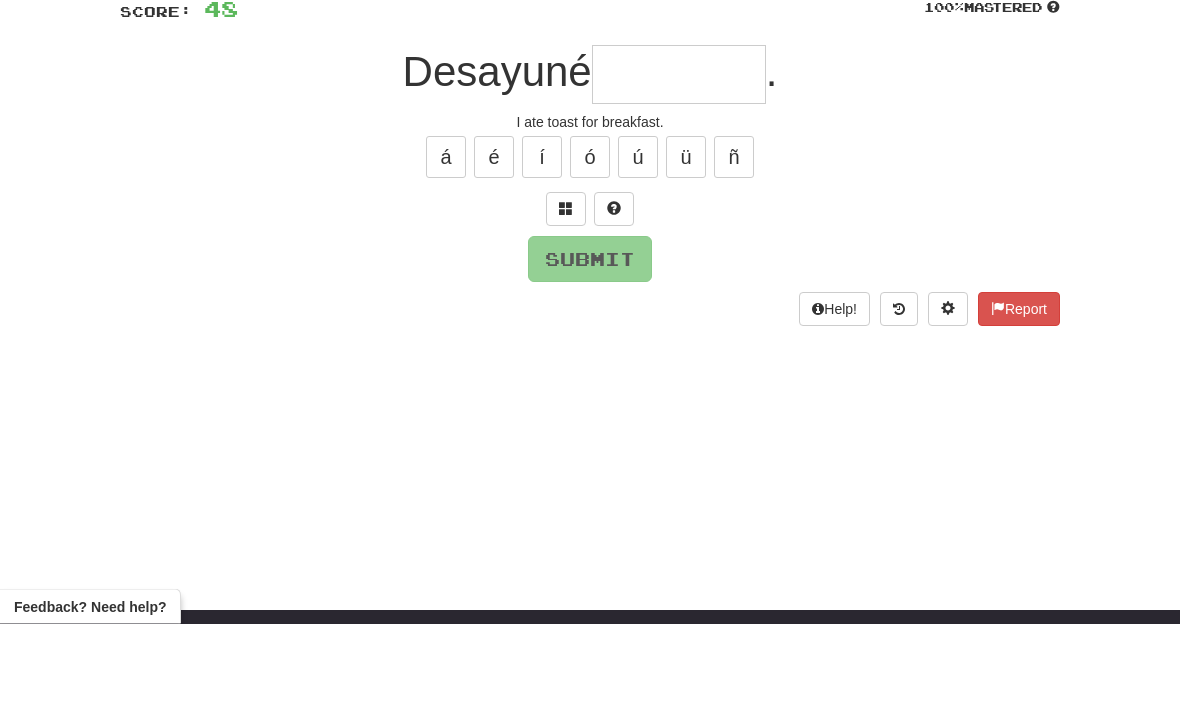 click at bounding box center (566, 298) 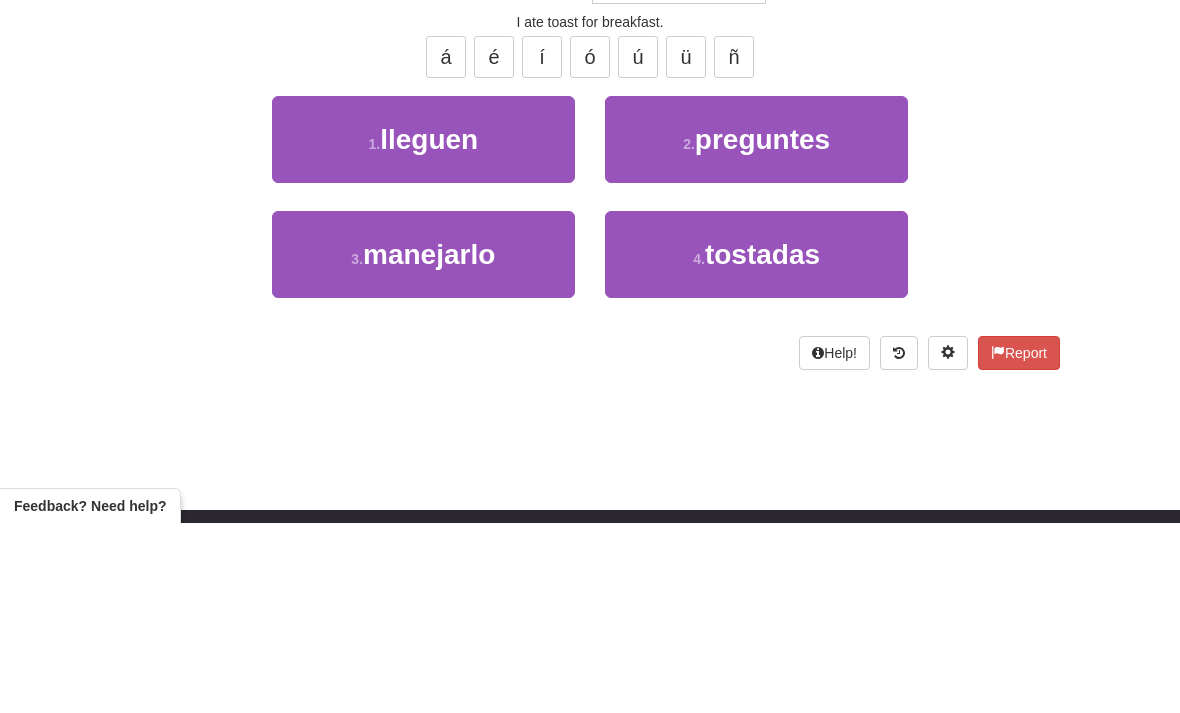 click on "tostadas" at bounding box center [762, 444] 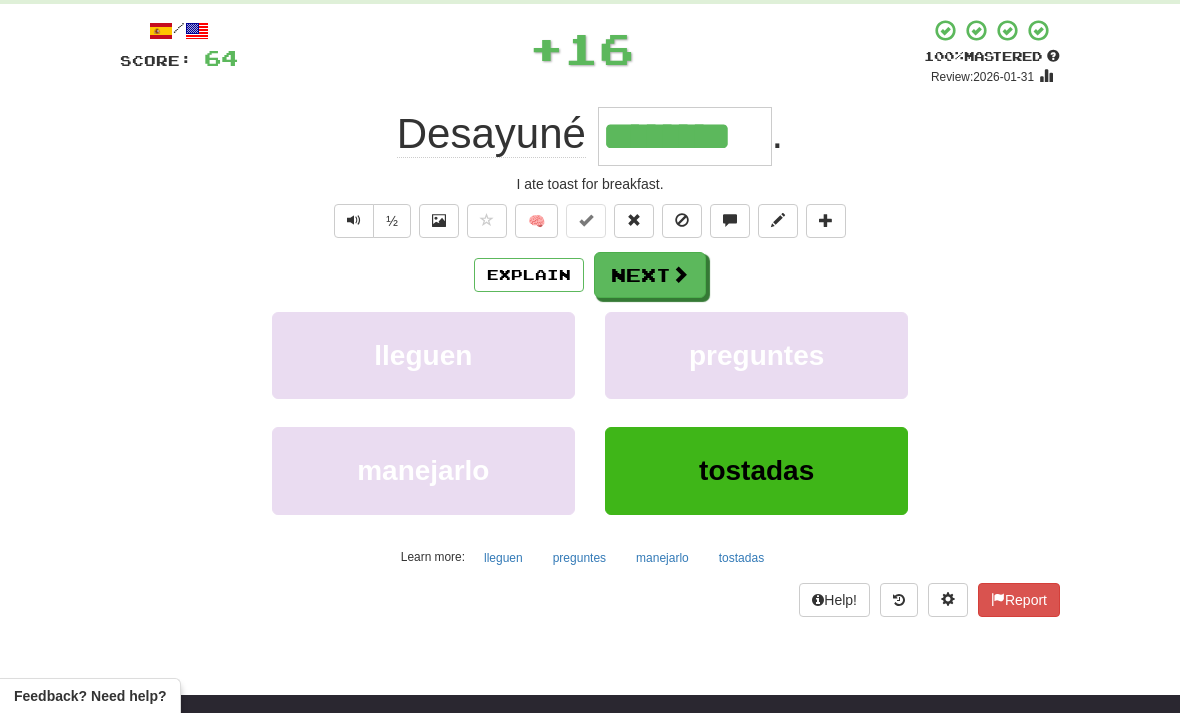 scroll, scrollTop: 85, scrollLeft: 0, axis: vertical 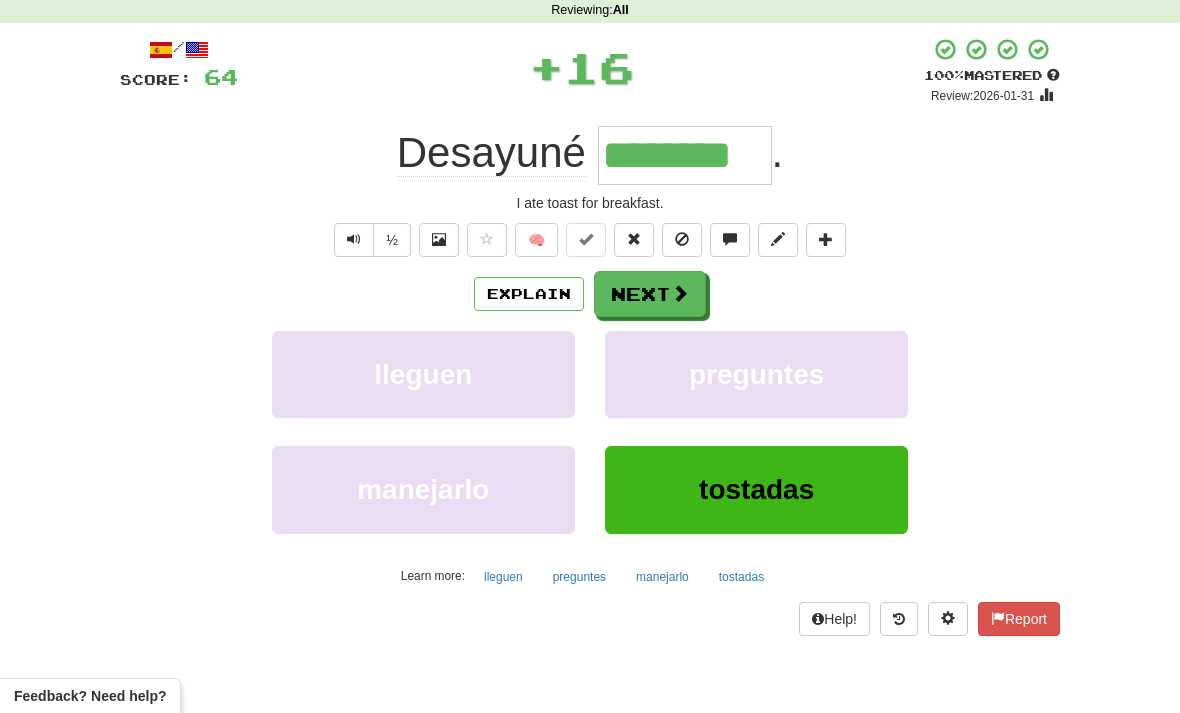 click at bounding box center [680, 293] 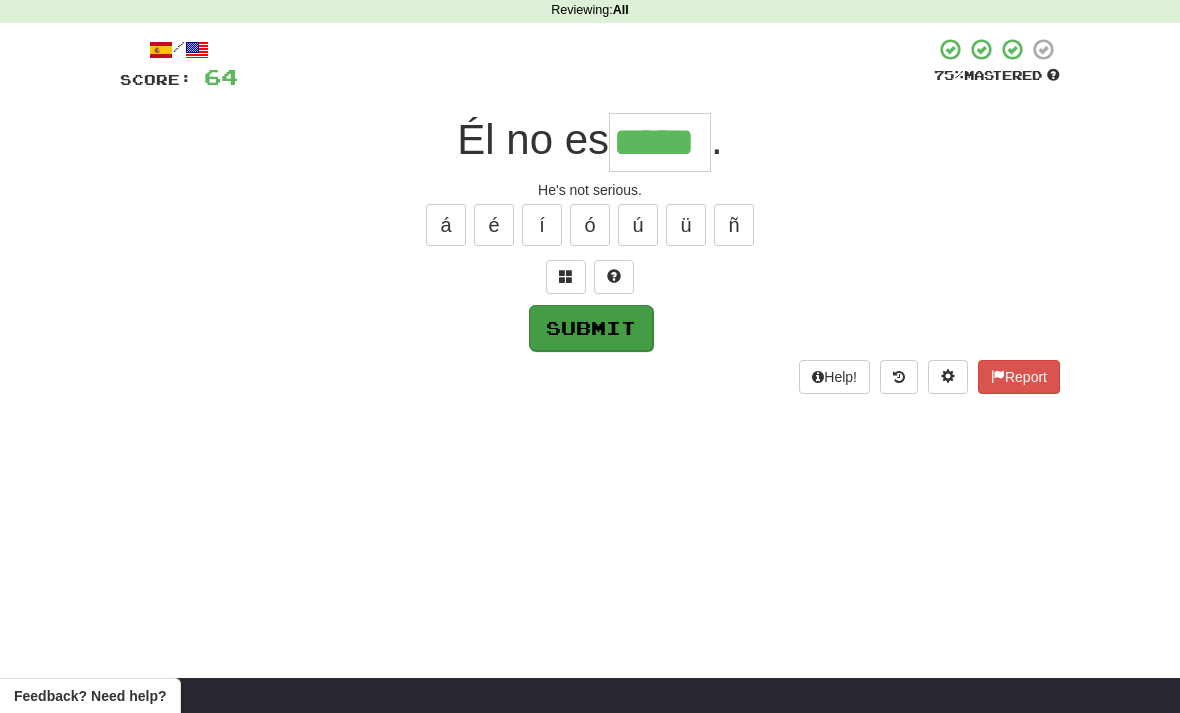 type on "*****" 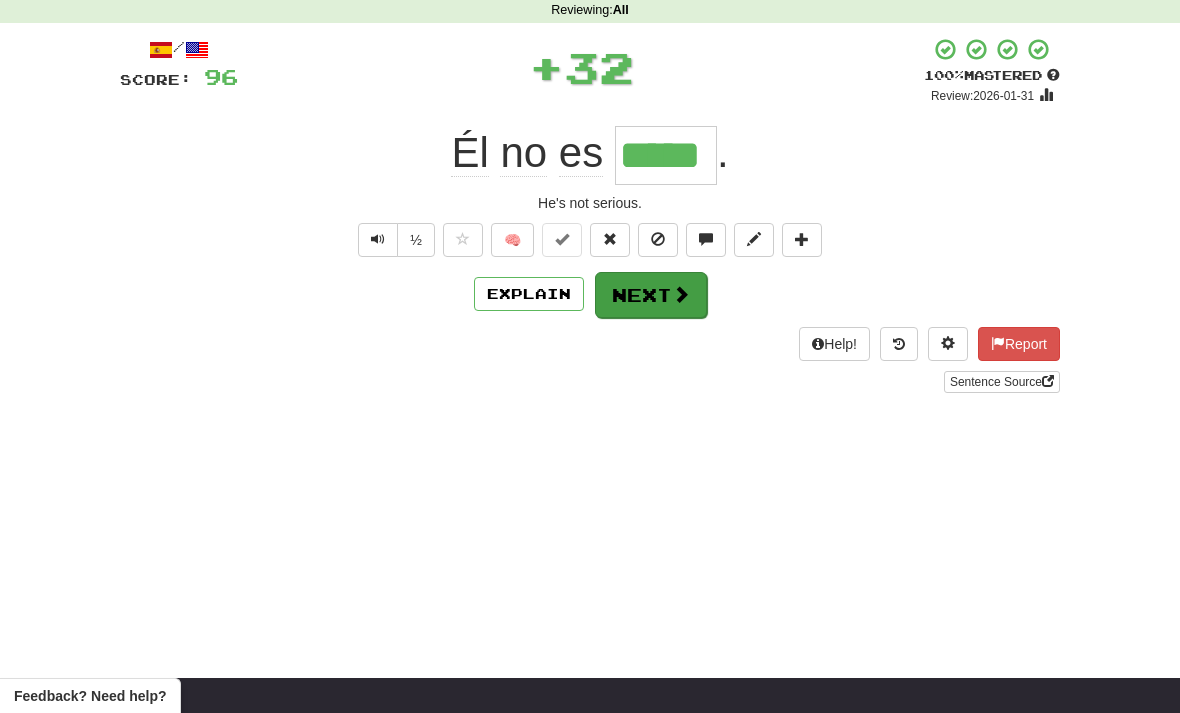 click at bounding box center (681, 294) 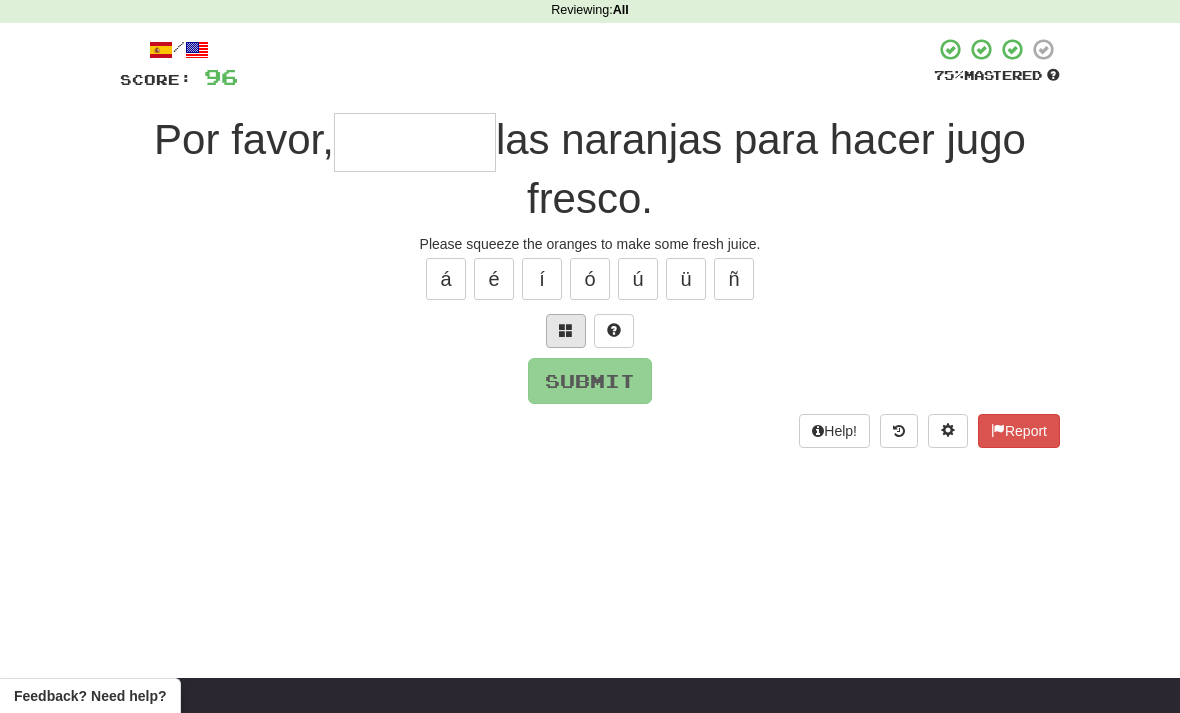 click at bounding box center (566, 330) 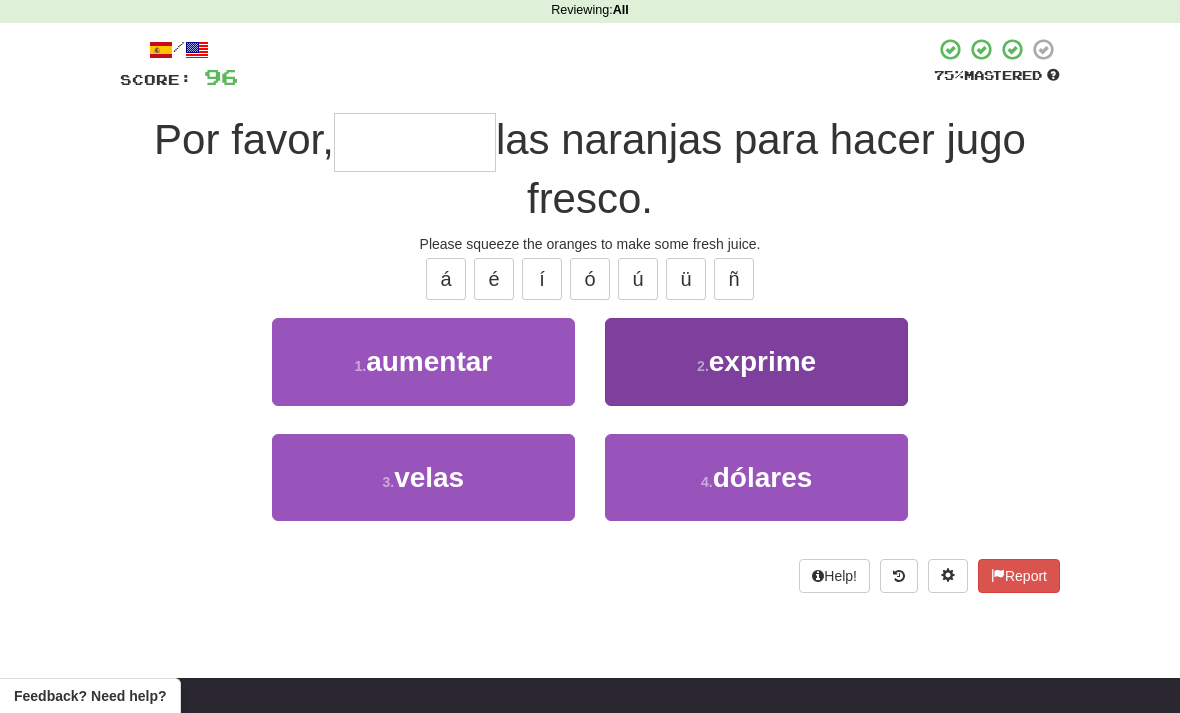 click on "2 .  exprime" at bounding box center [756, 361] 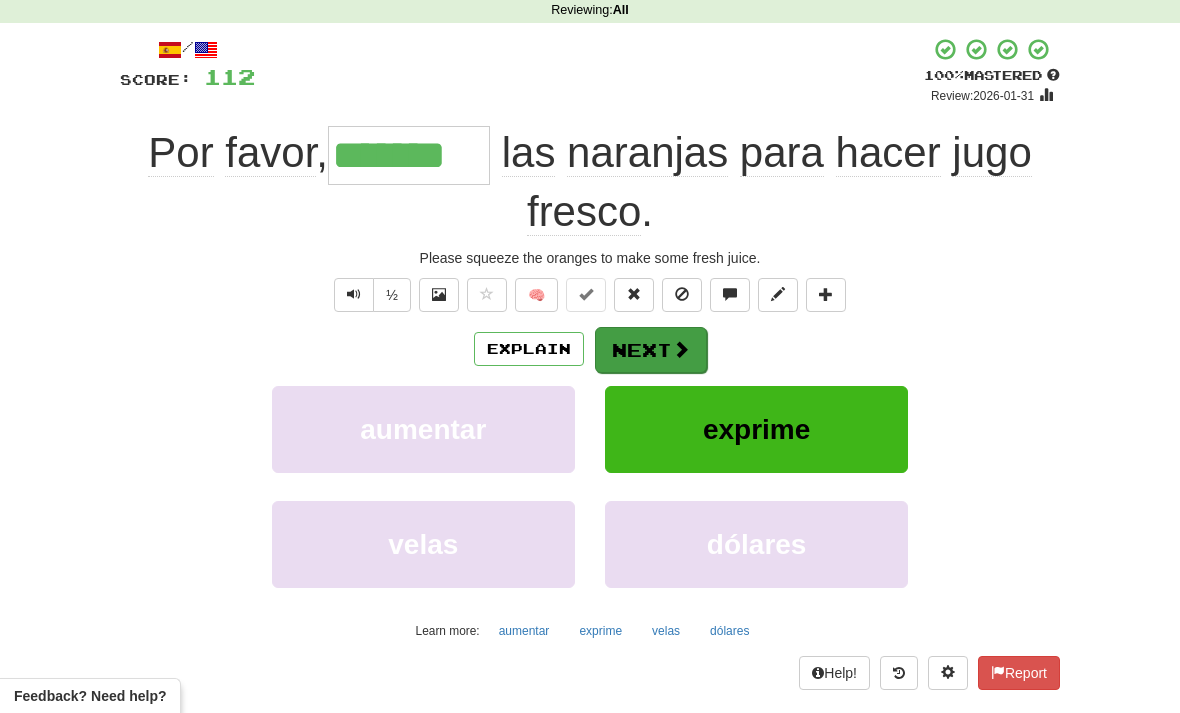 click on "Next" at bounding box center (651, 350) 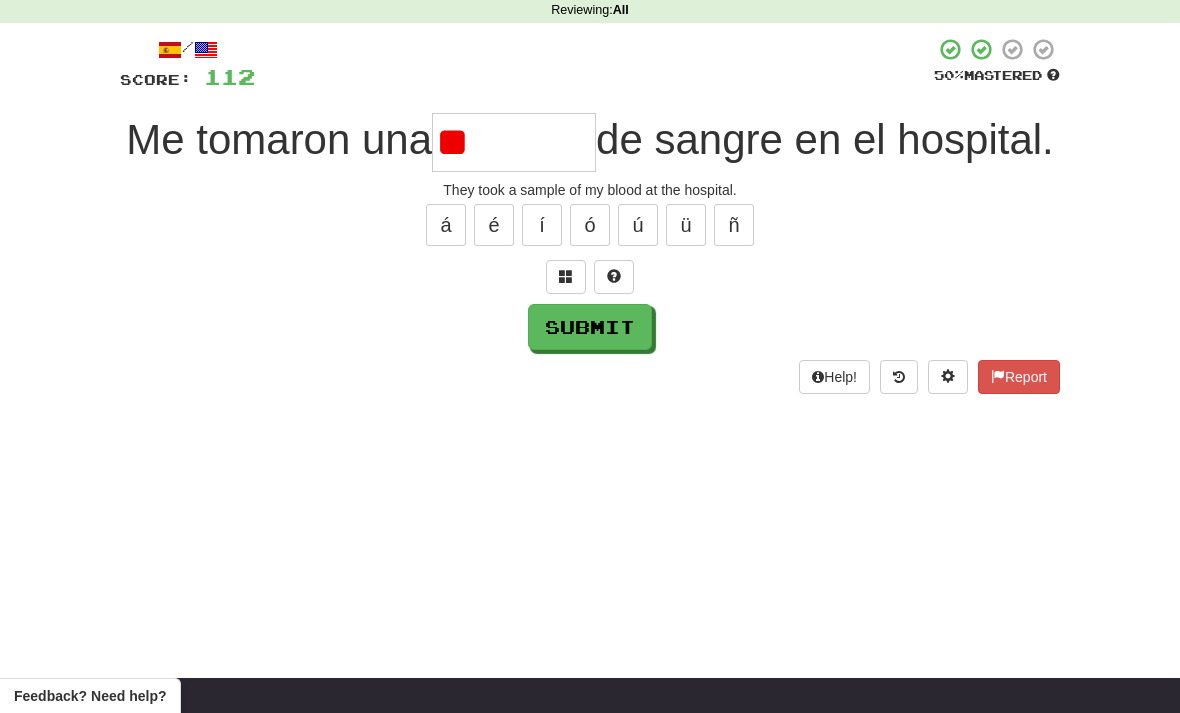 type on "*" 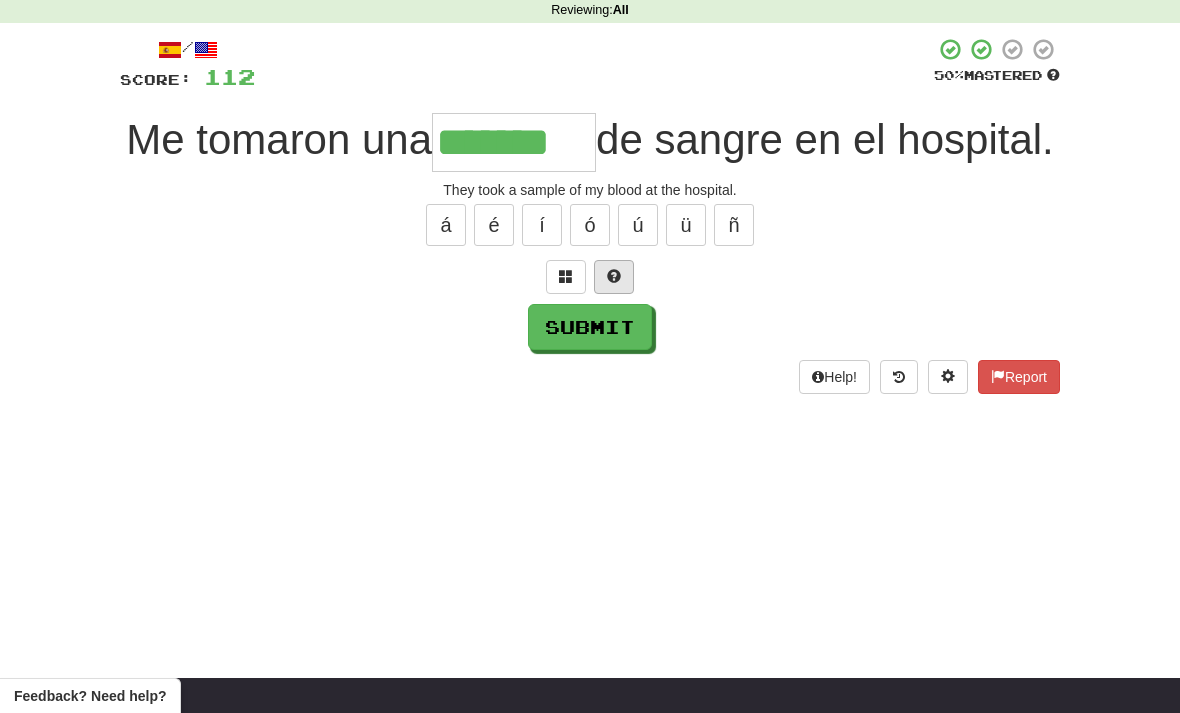 type on "*******" 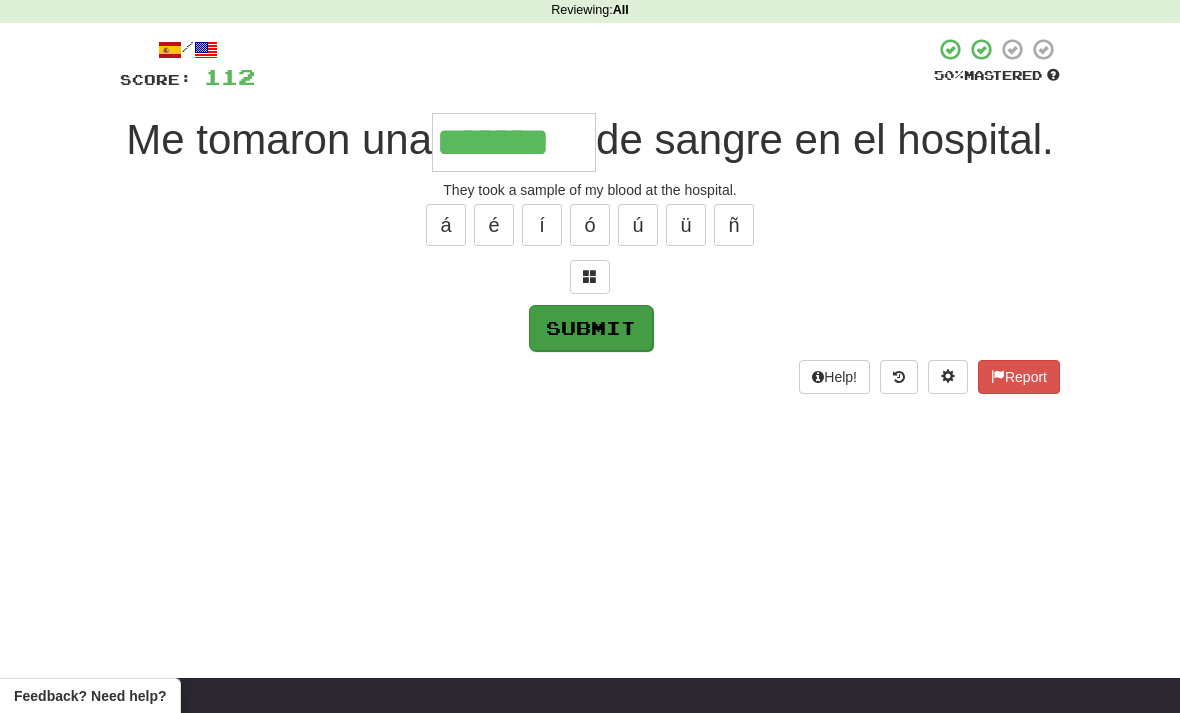 click on "Submit" at bounding box center (591, 328) 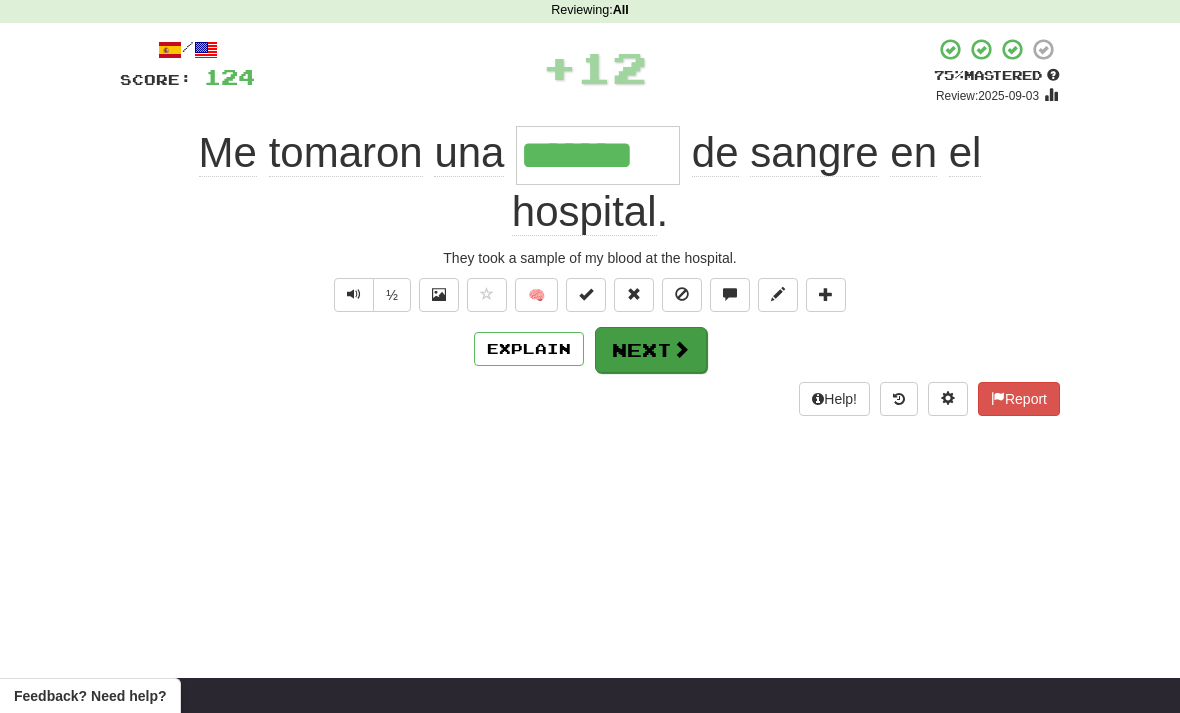 click at bounding box center (681, 349) 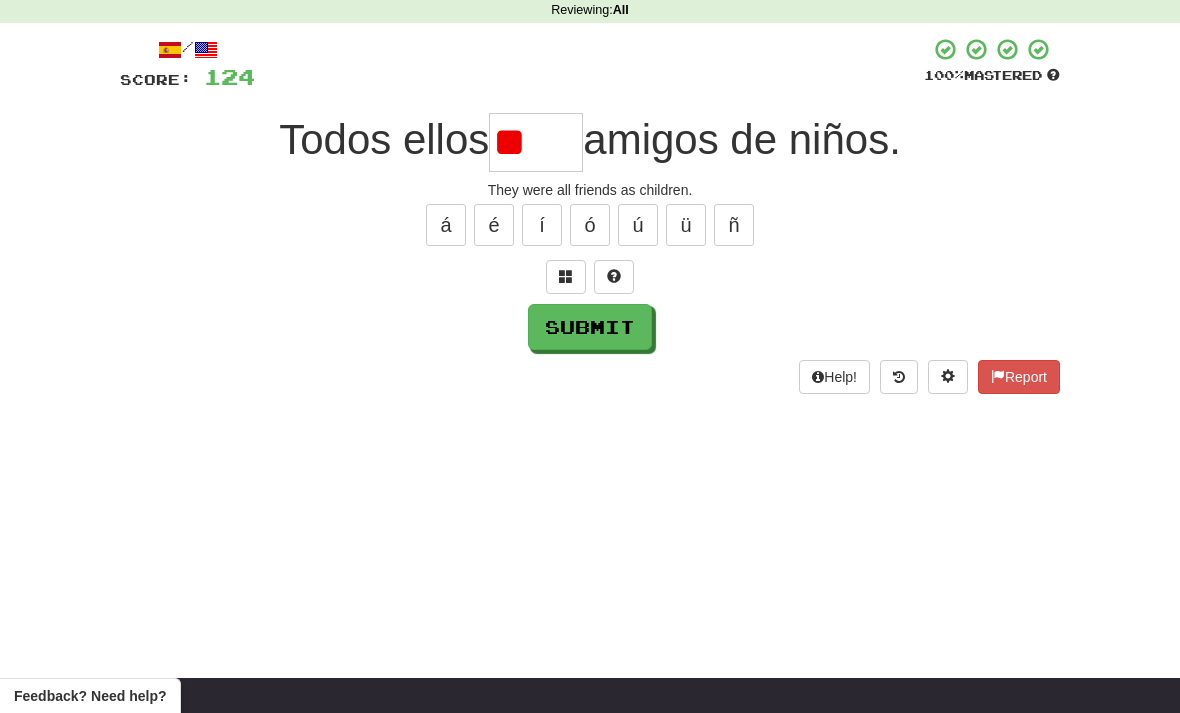 type on "*" 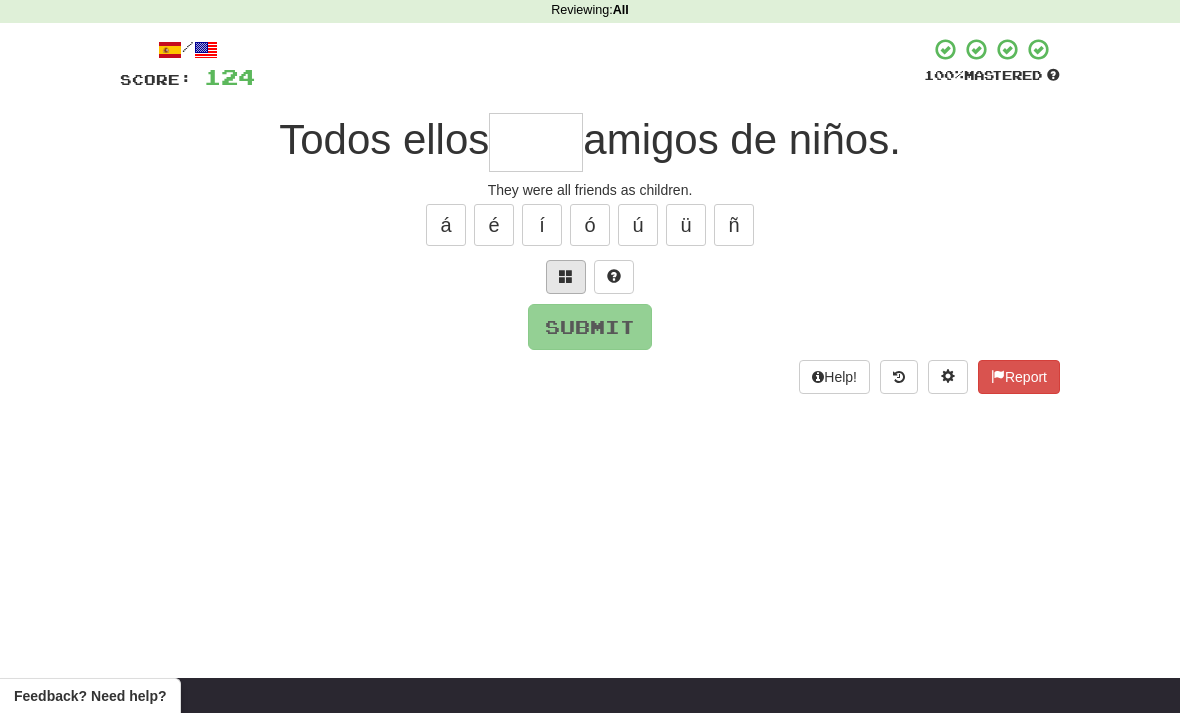 click at bounding box center (566, 277) 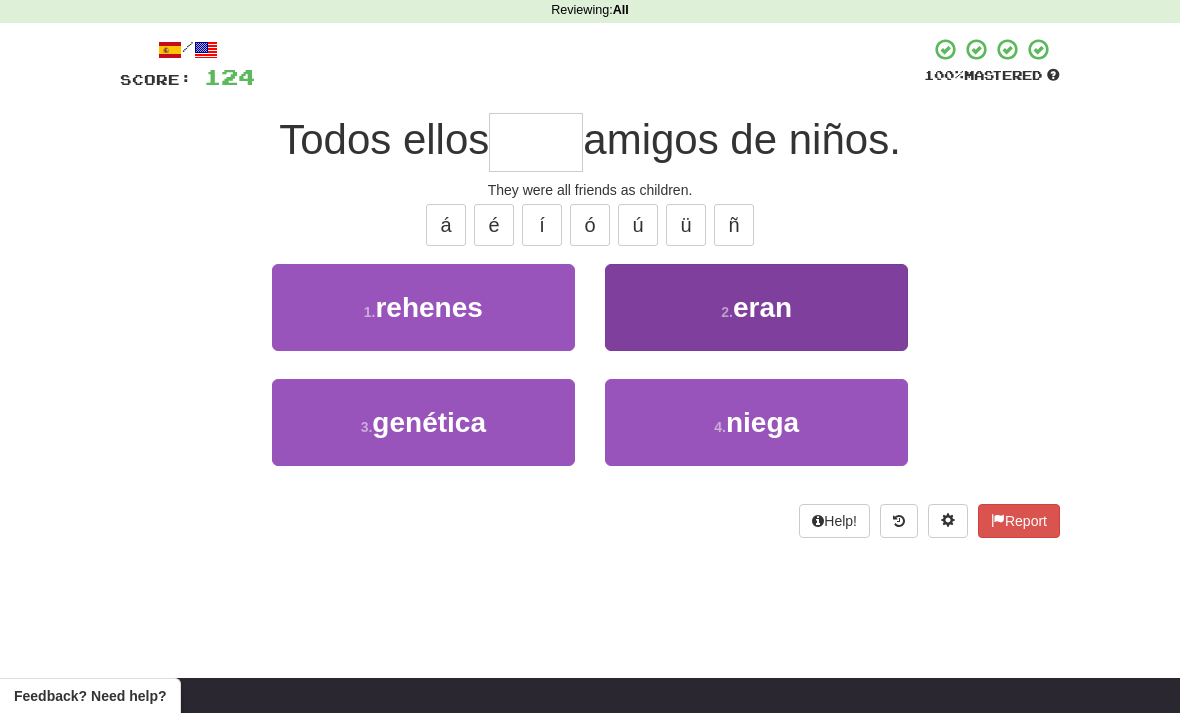 click on "2 .  eran" at bounding box center (756, 307) 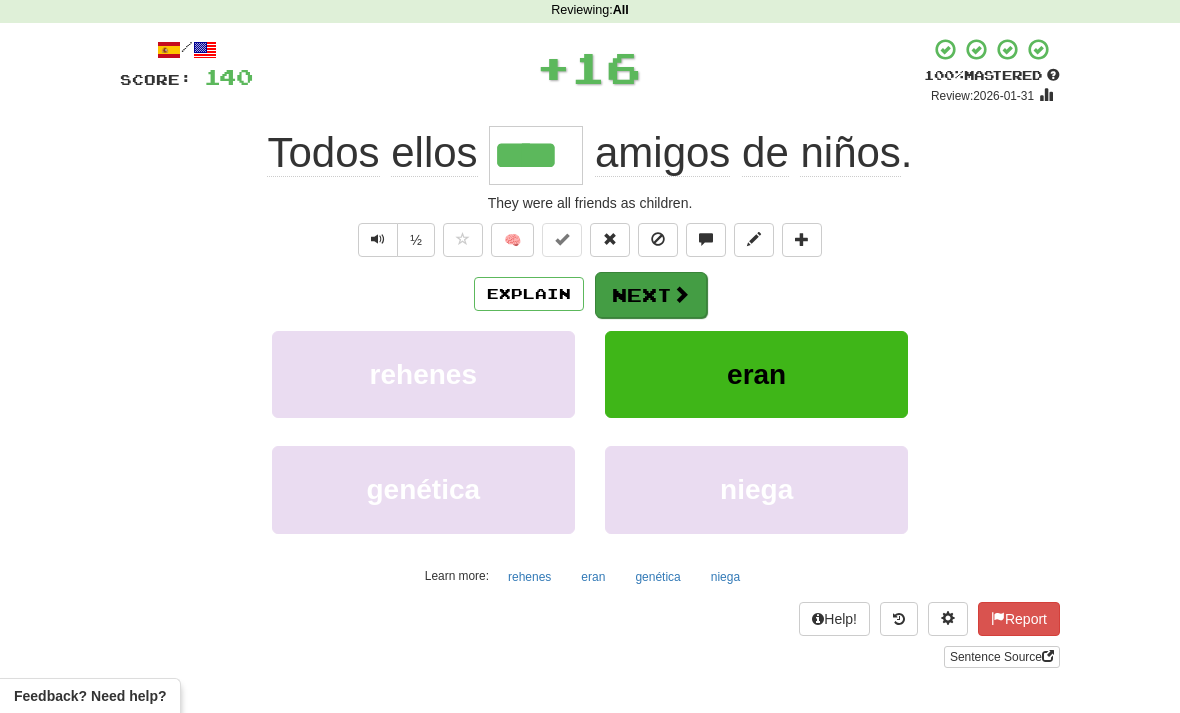 click at bounding box center [681, 294] 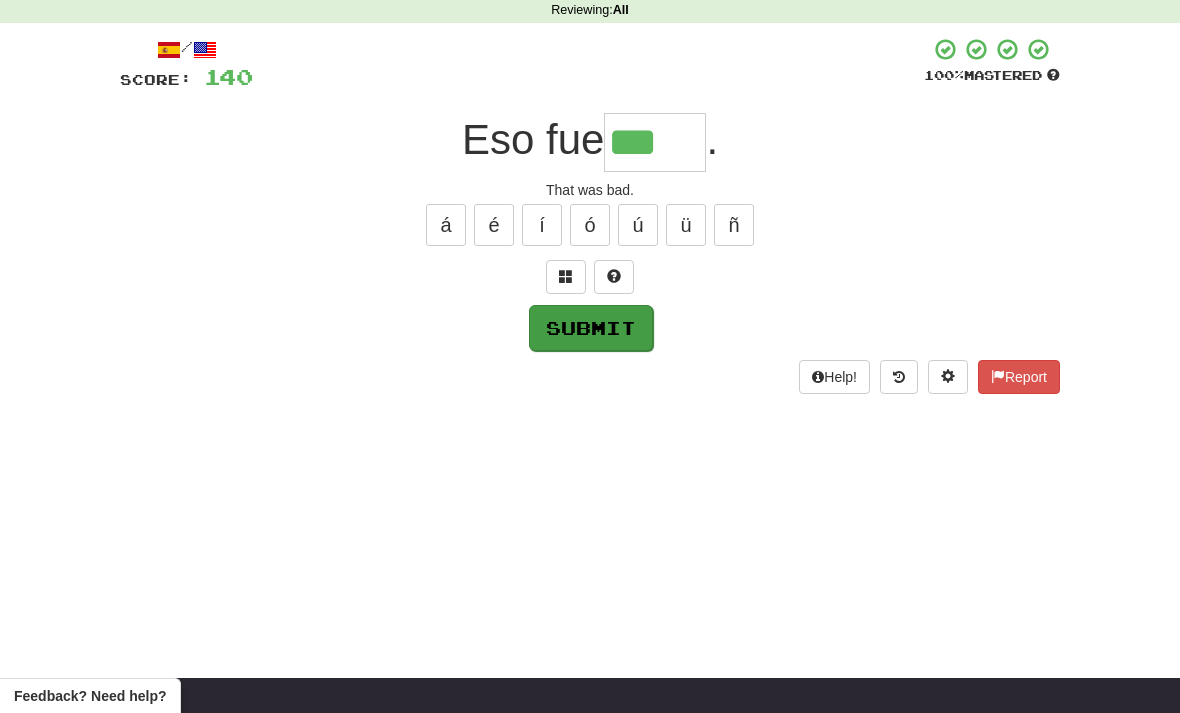 click on "Submit" at bounding box center [591, 328] 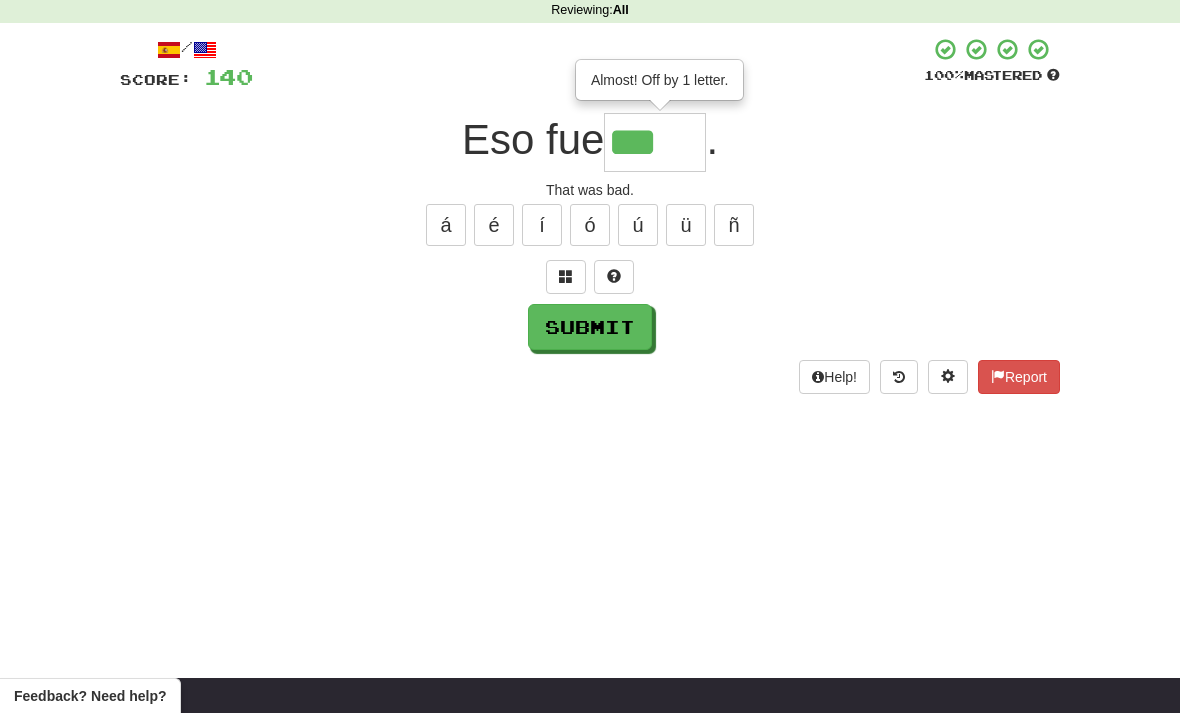 click on "***" at bounding box center [655, 142] 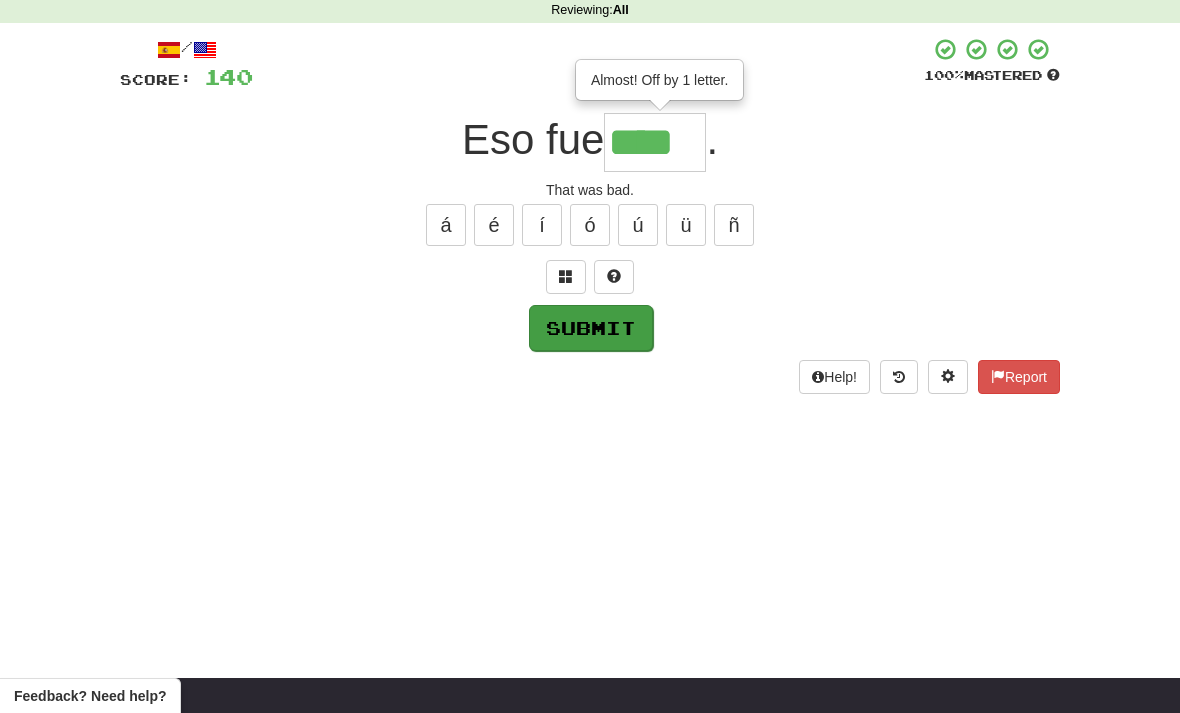 type on "****" 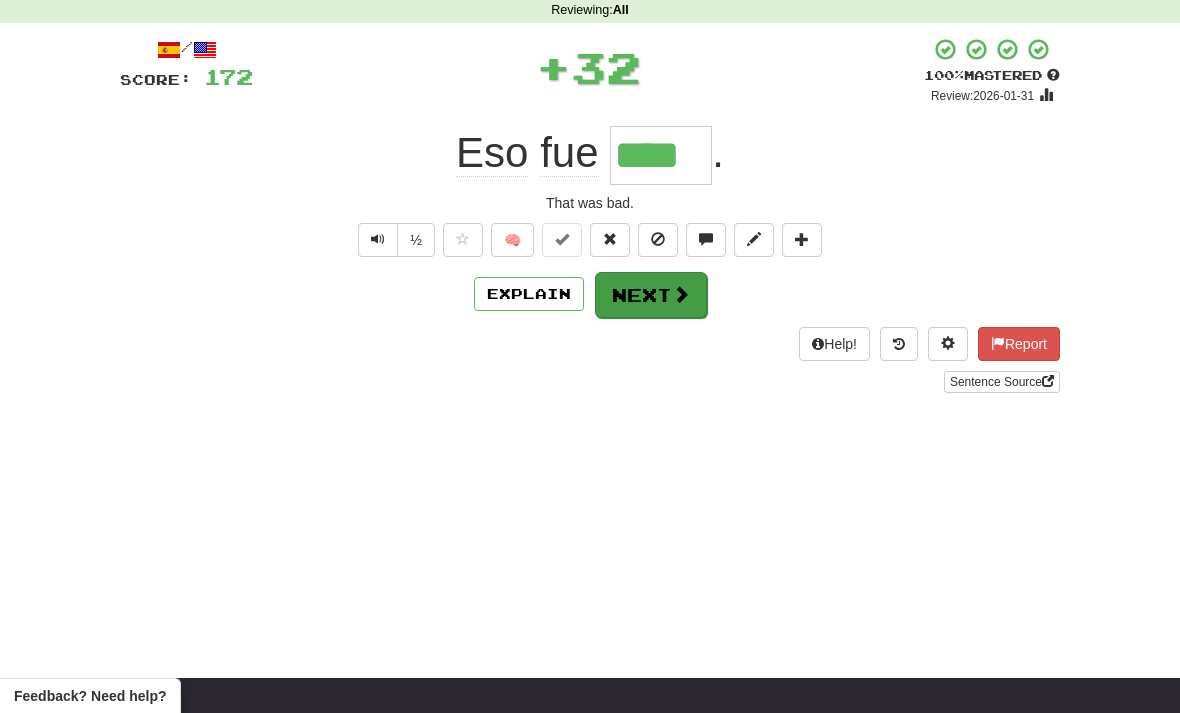 click at bounding box center (681, 294) 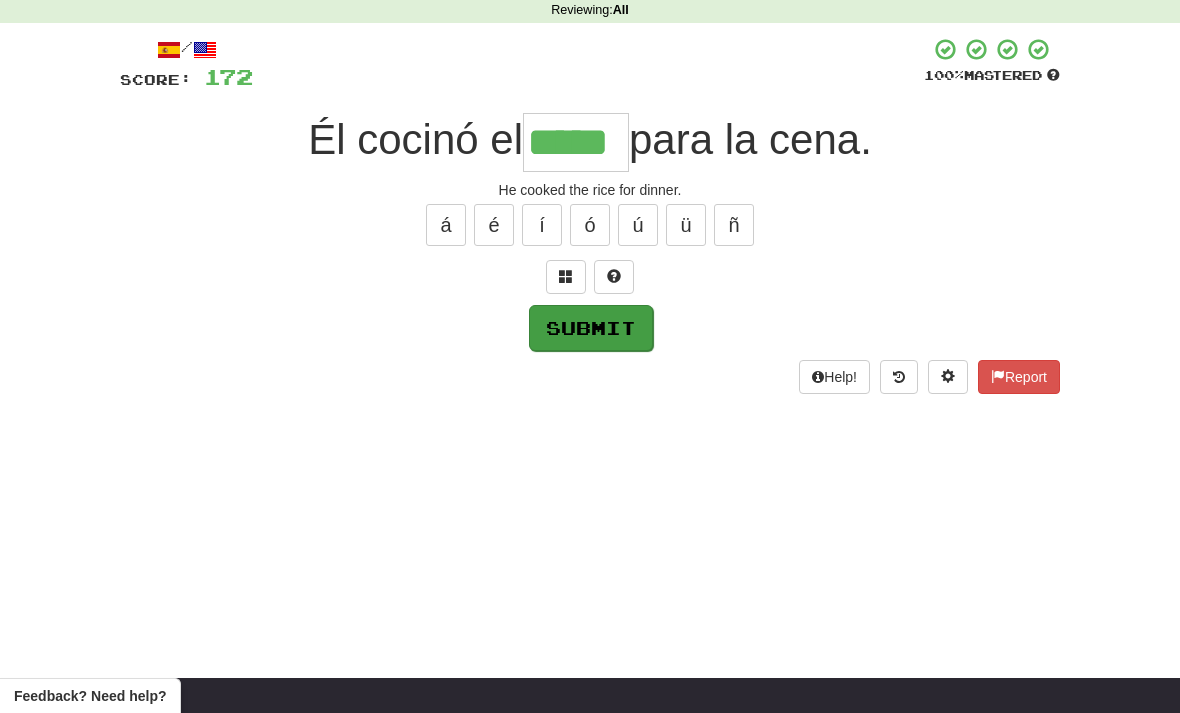 type on "*****" 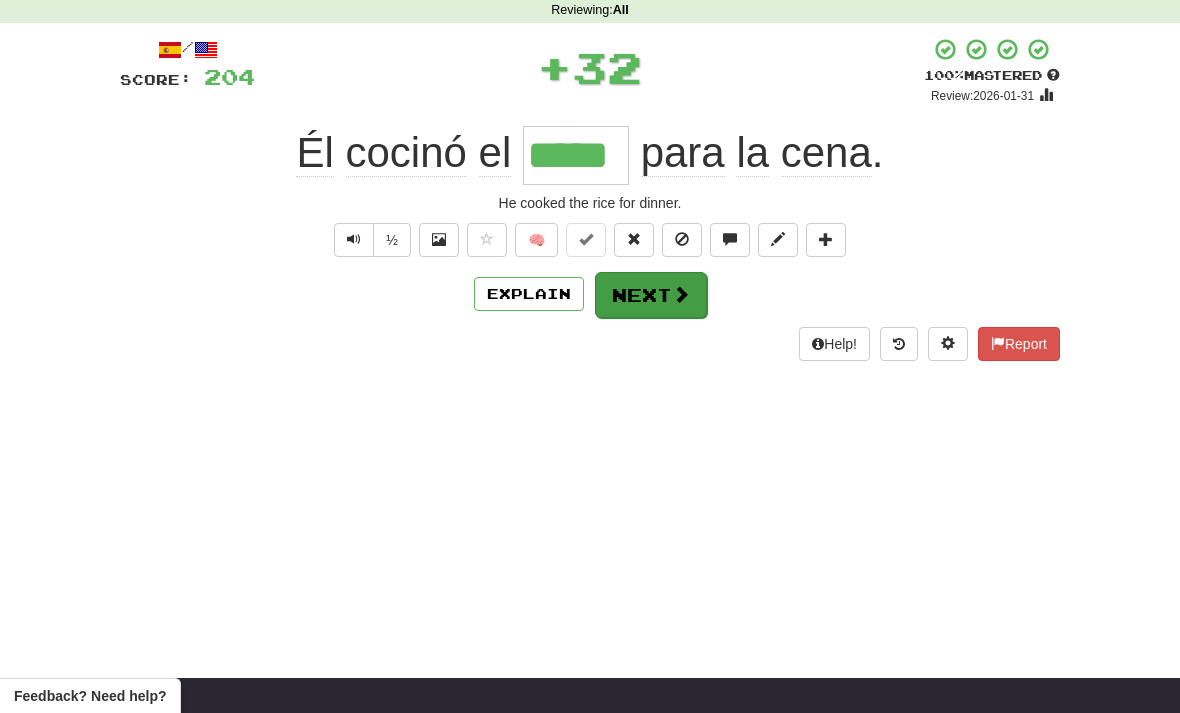 click on "Next" at bounding box center (651, 295) 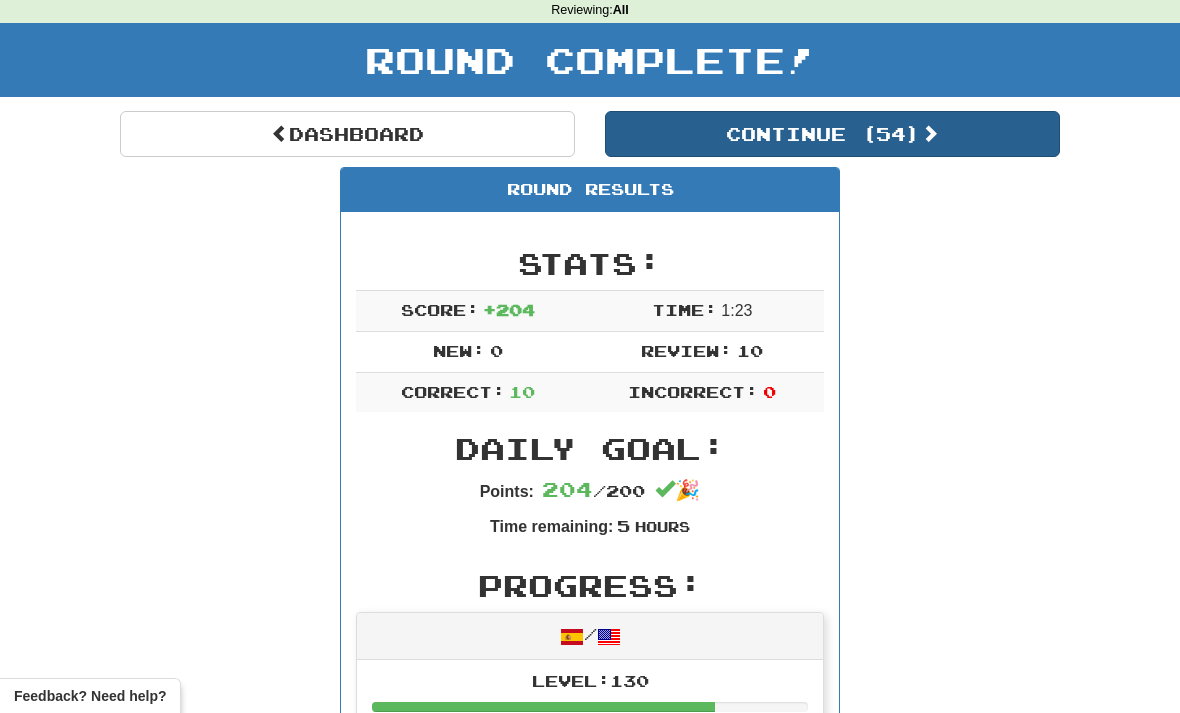 click at bounding box center (930, 133) 